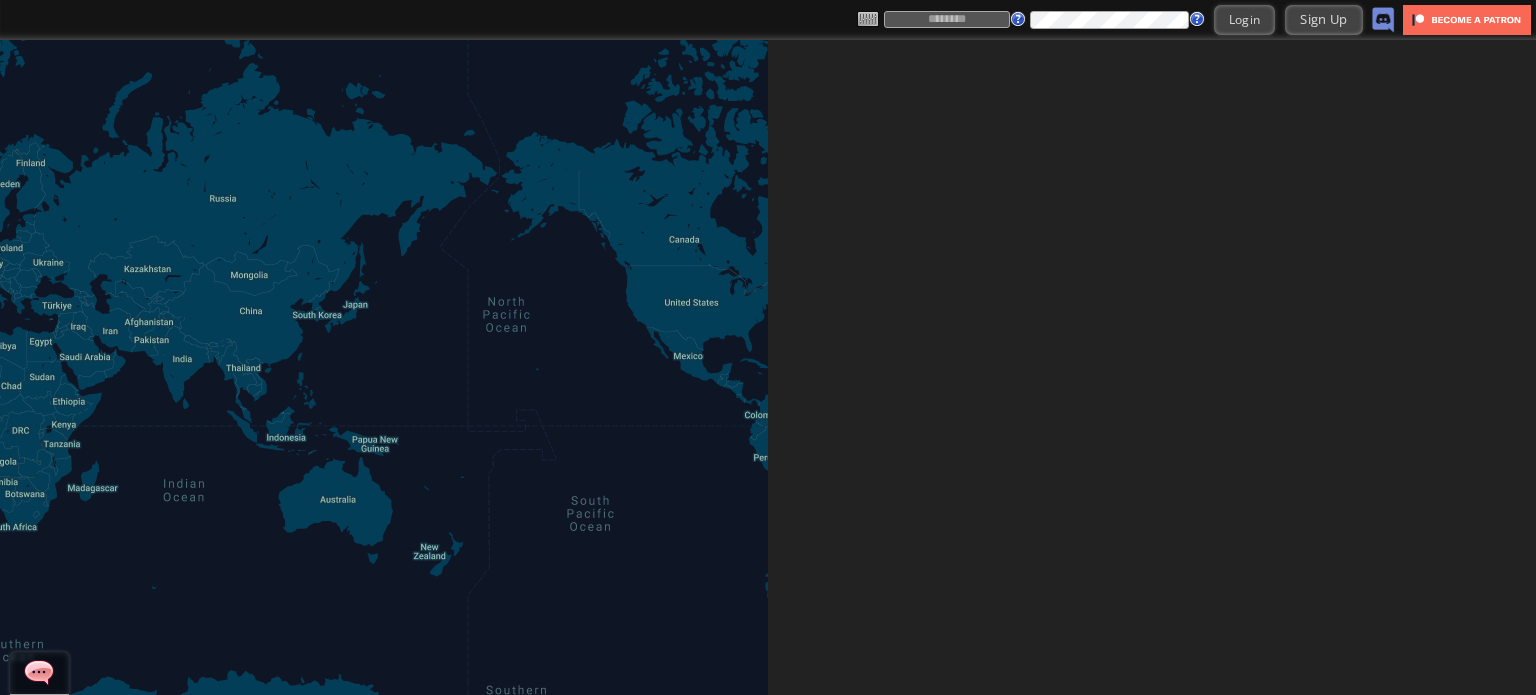 scroll, scrollTop: 0, scrollLeft: 0, axis: both 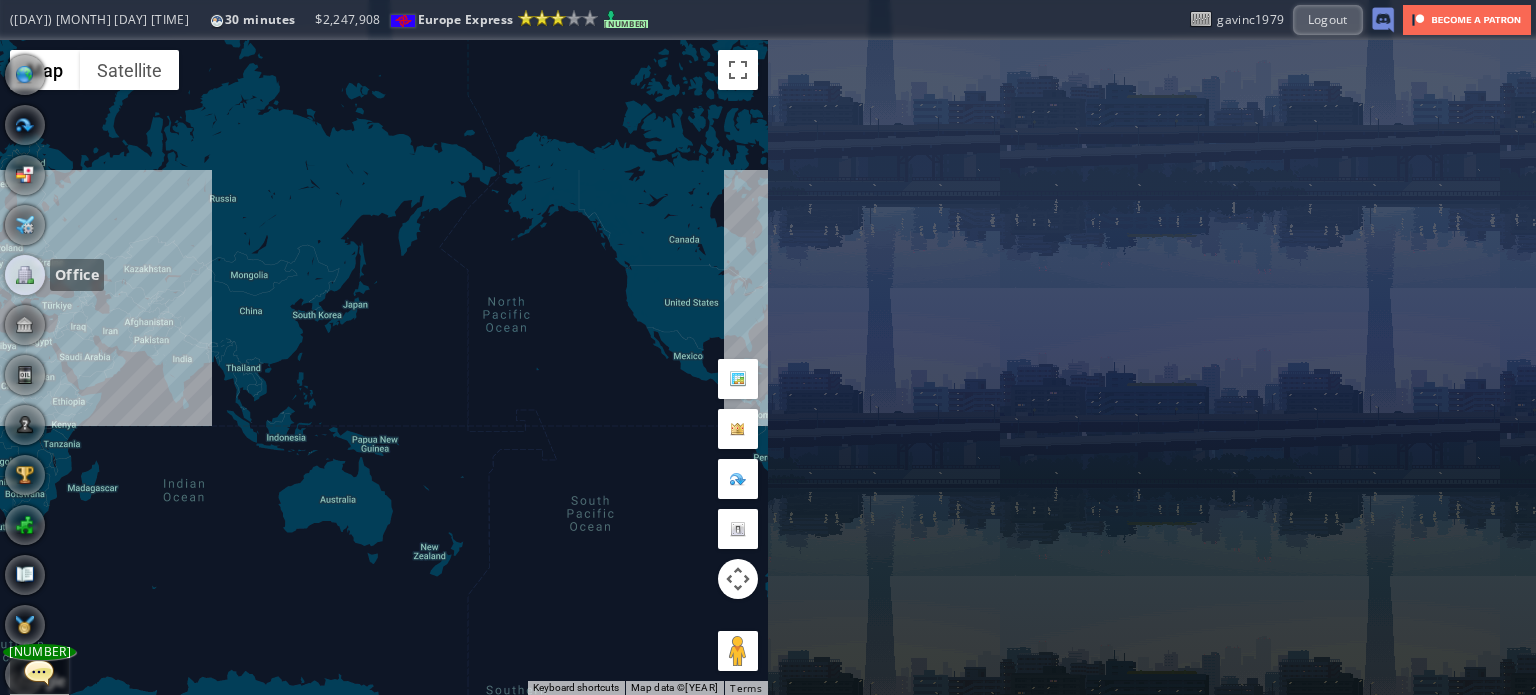 click at bounding box center [25, 275] 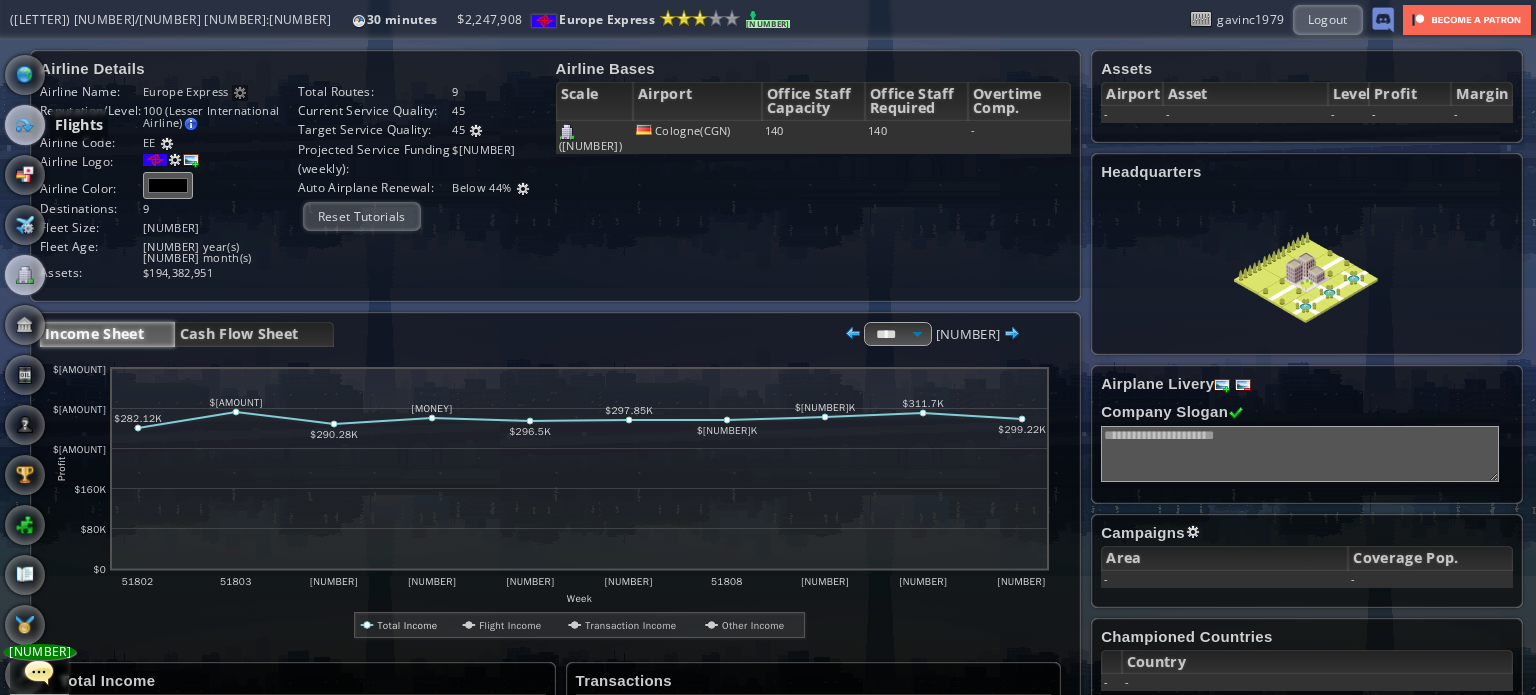 click at bounding box center (25, 125) 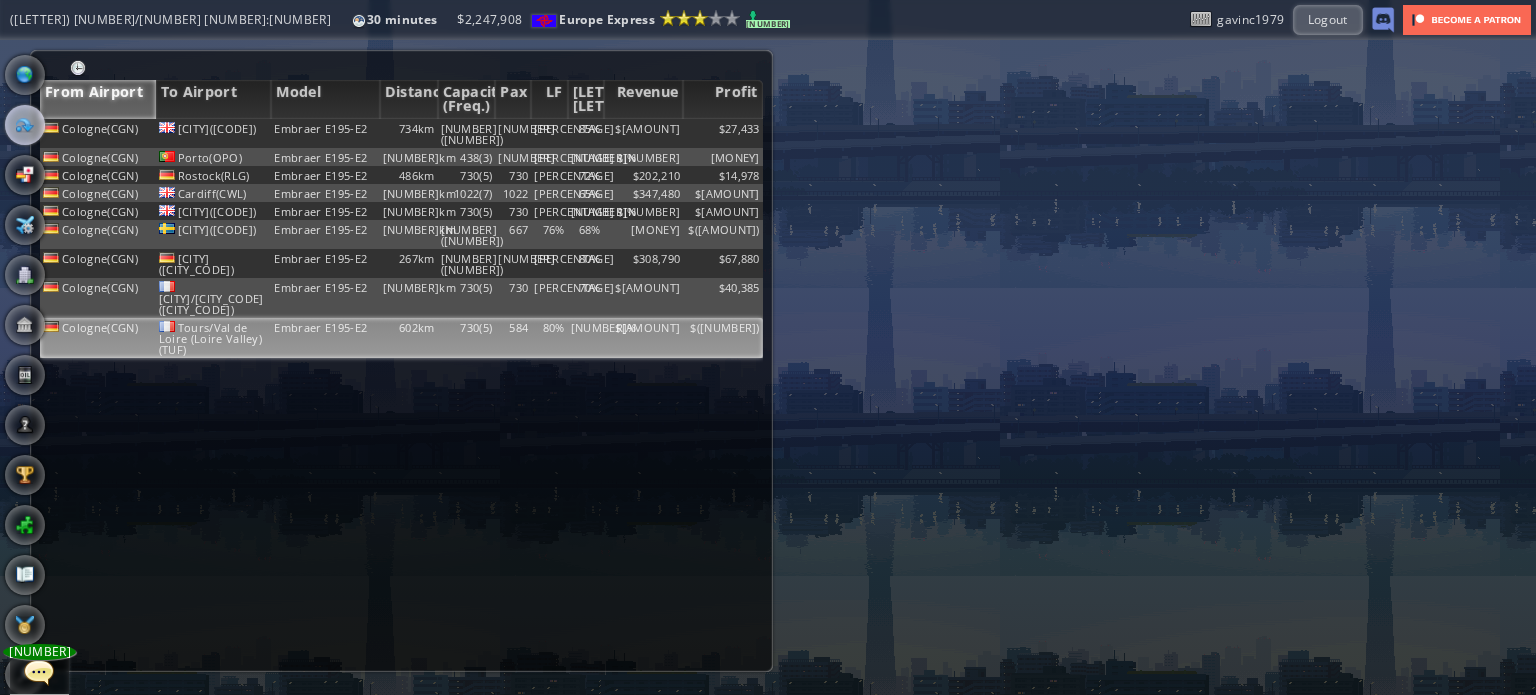 click on "Embraer E195-E2" at bounding box center [325, 133] 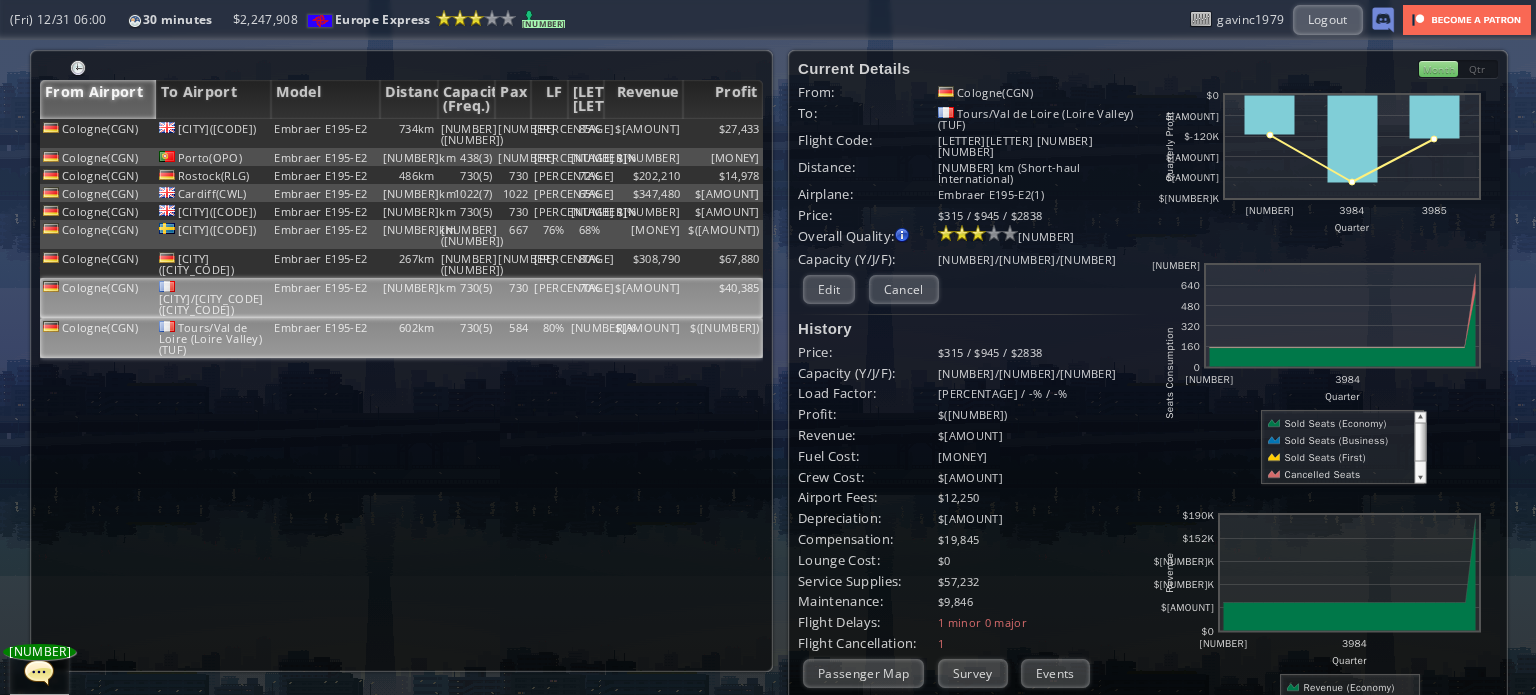 click on "Embraer E195-E2" at bounding box center (325, 133) 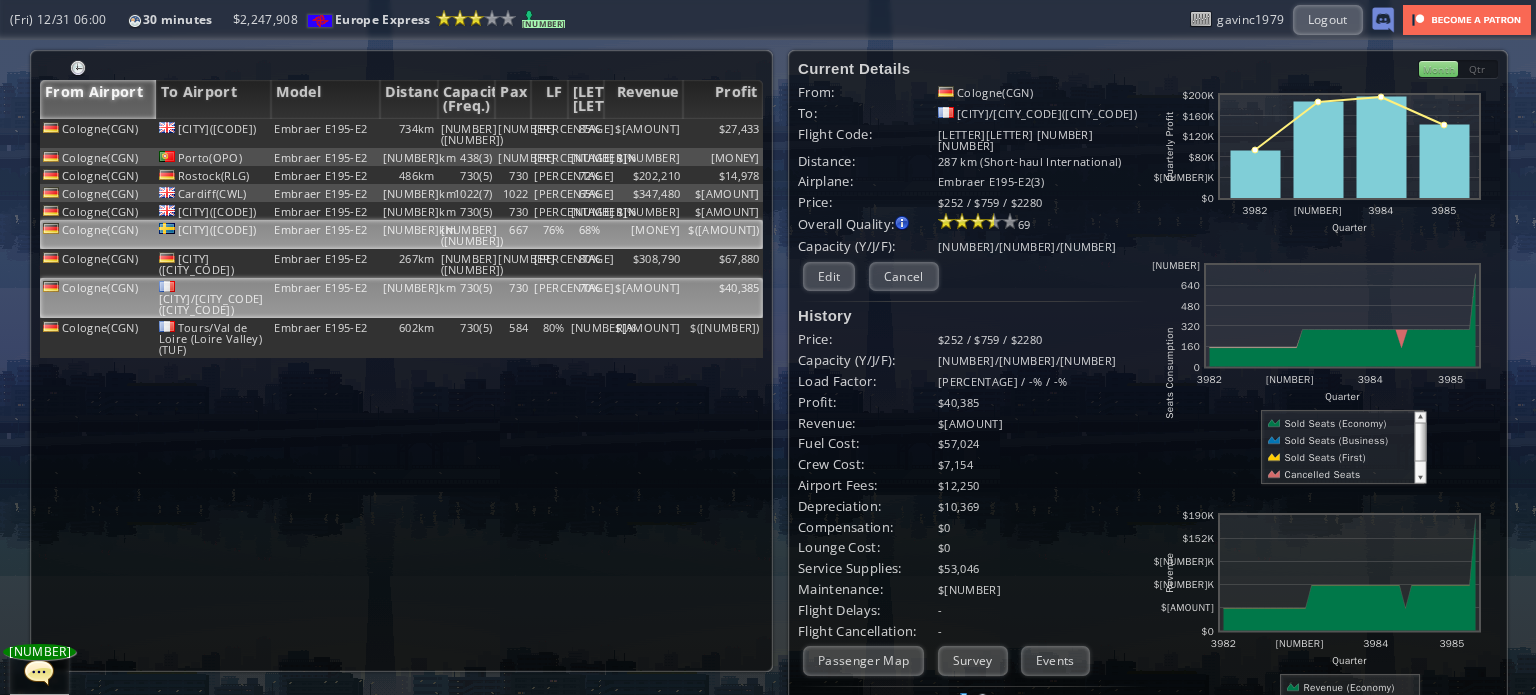 click on "[NUMBER]km" at bounding box center (409, 133) 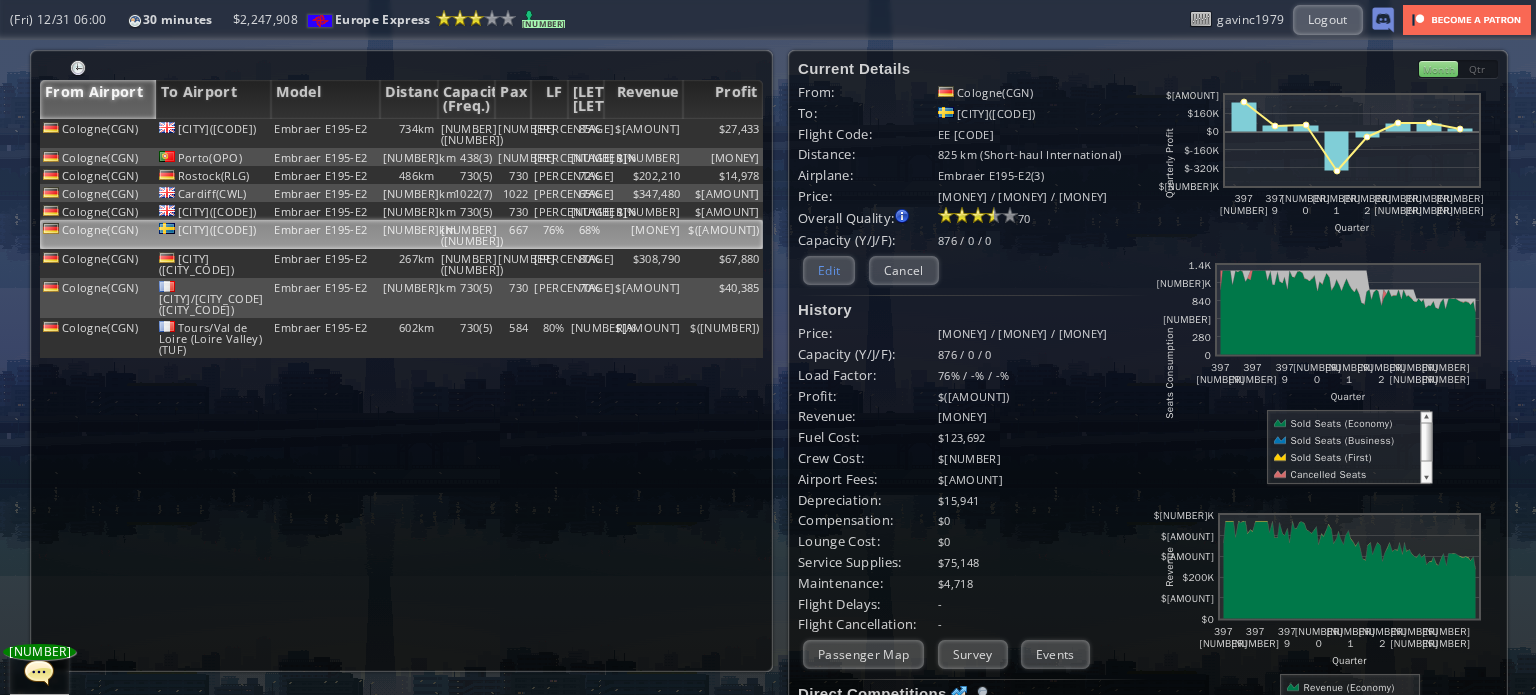 click on "Edit" at bounding box center [829, 270] 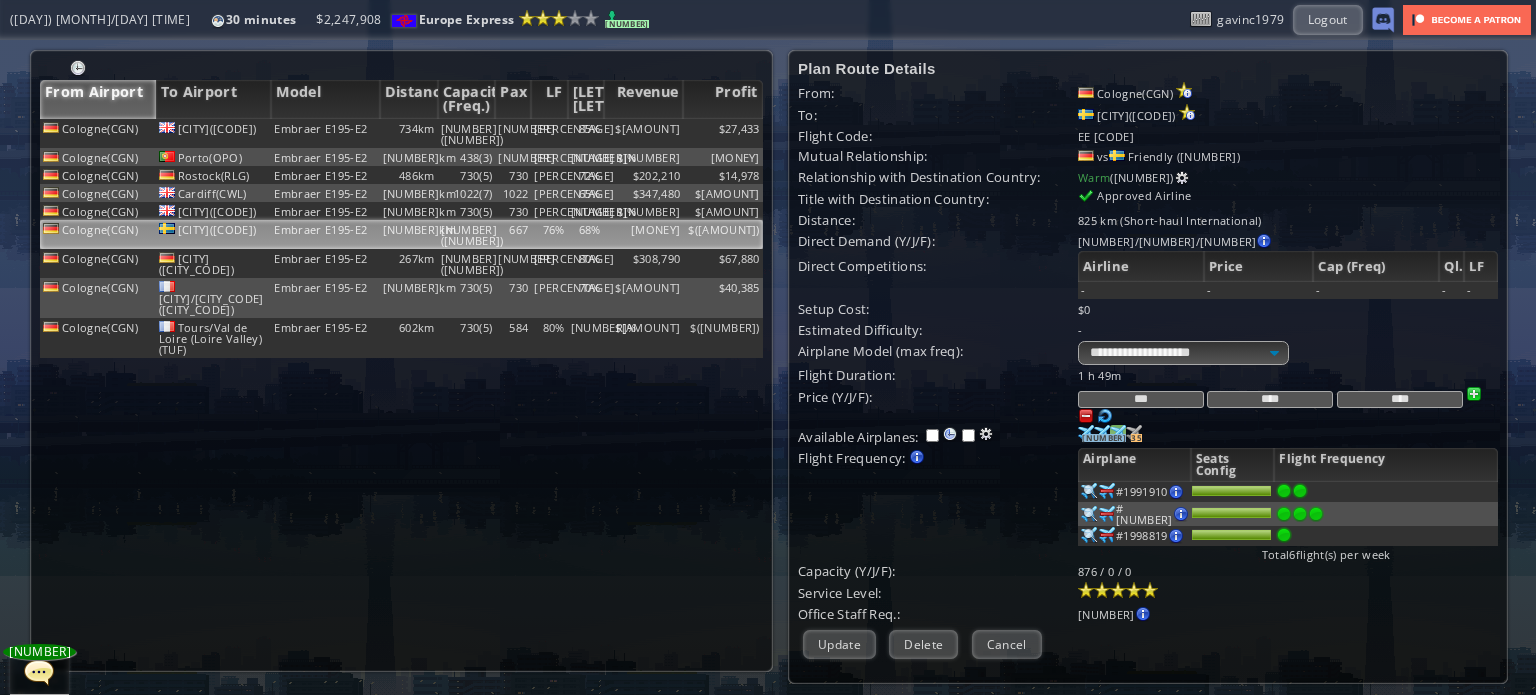 click at bounding box center (1086, 433) 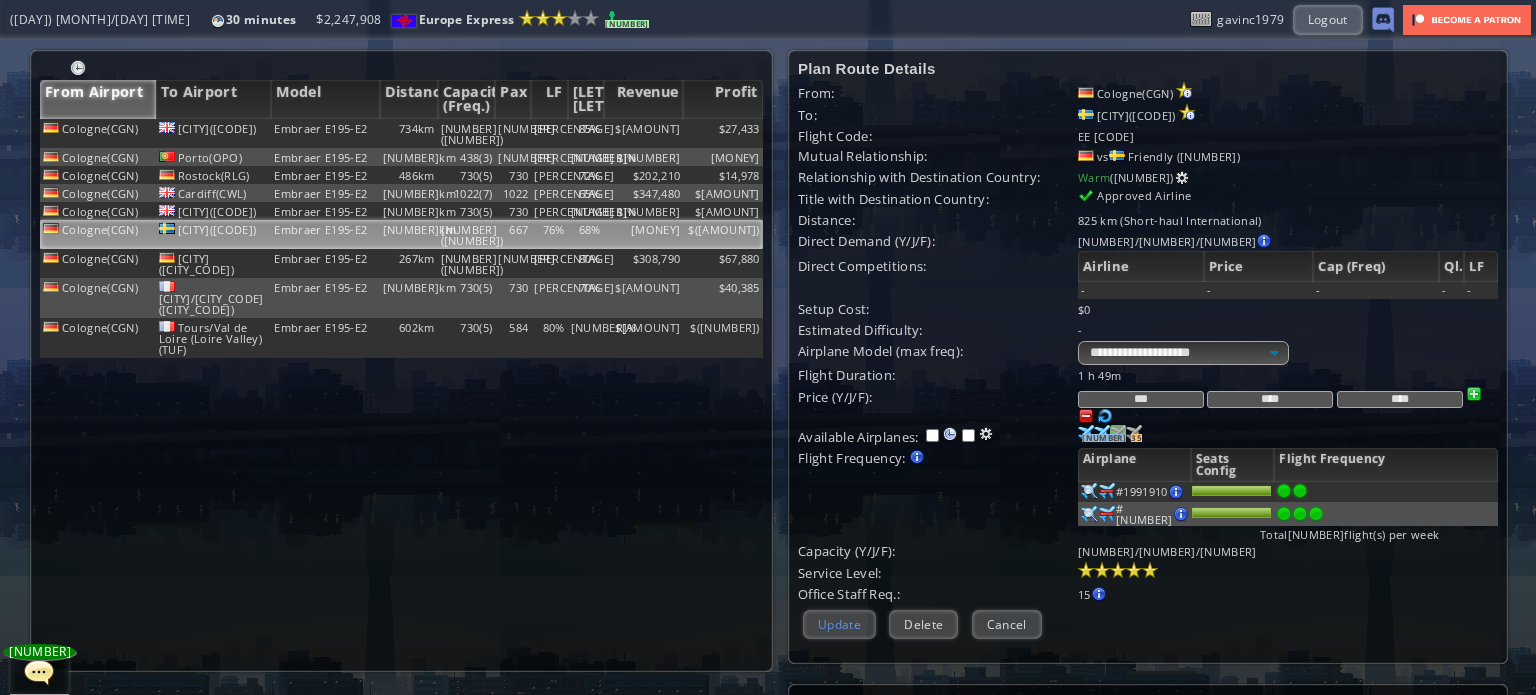 click on "Update" at bounding box center (839, 624) 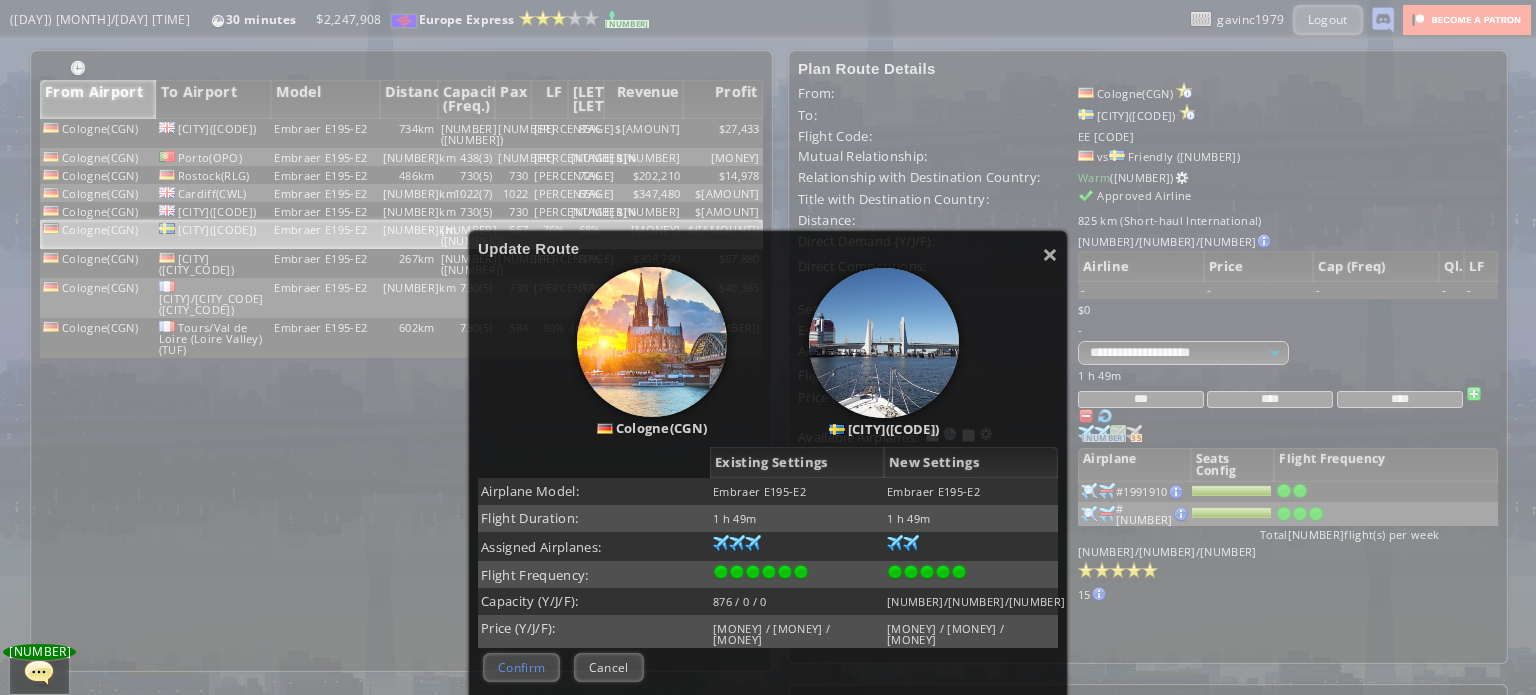 click on "Confirm" at bounding box center [521, 667] 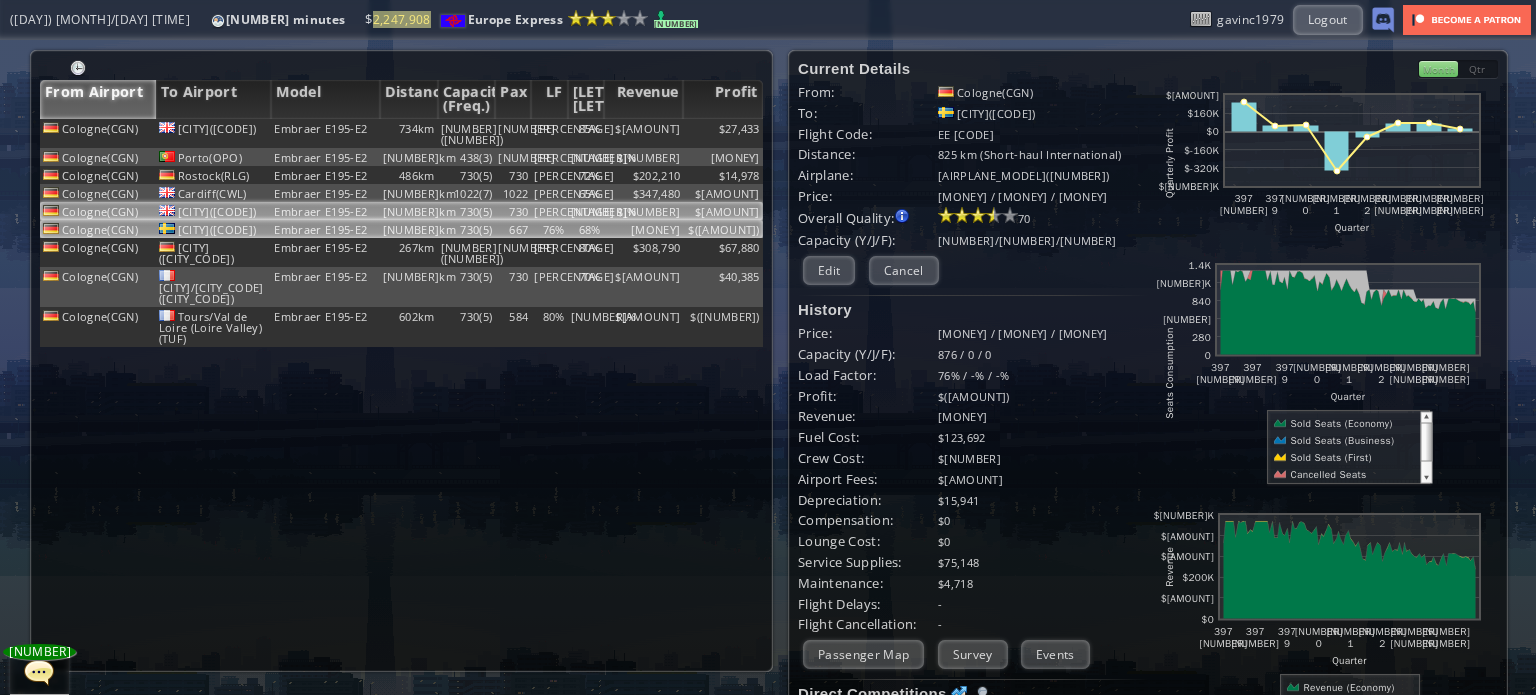 click on "730(5)" at bounding box center [467, 133] 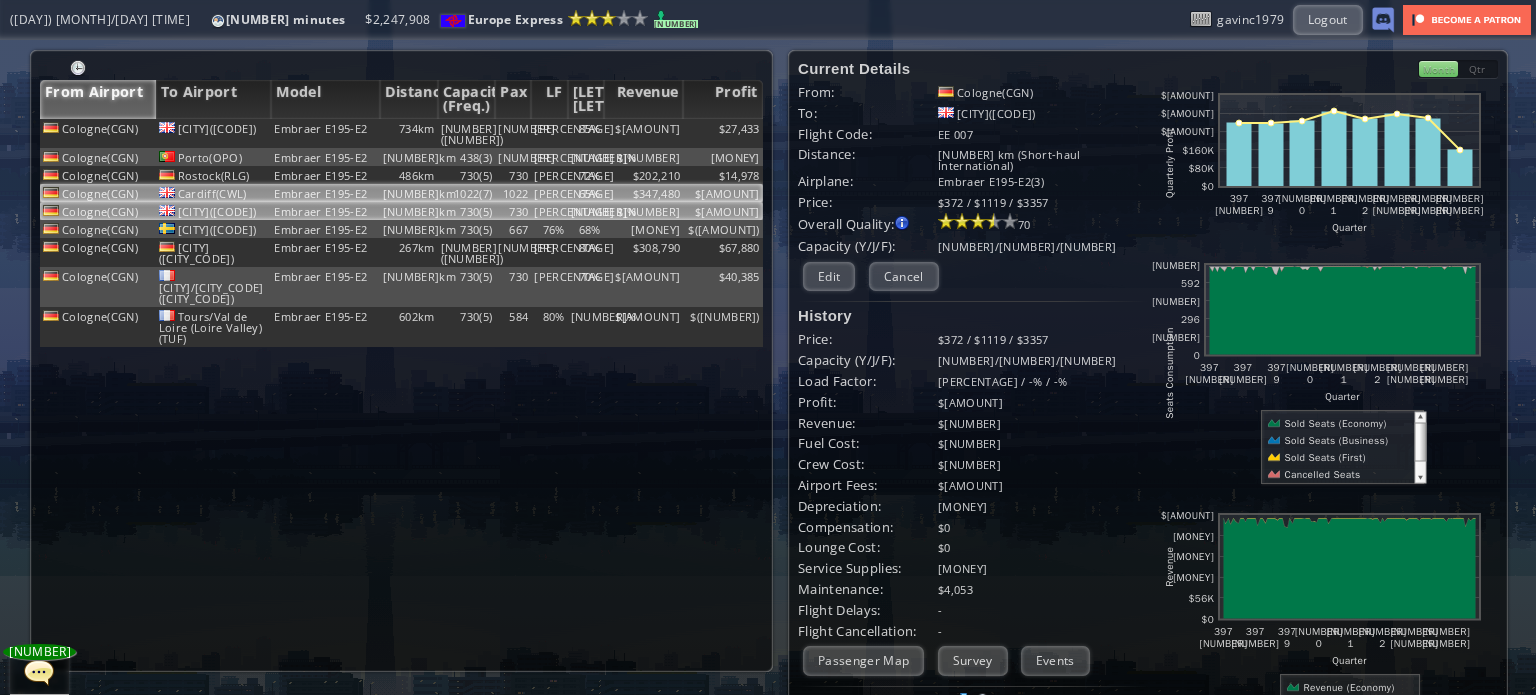 click on "1022(7)" at bounding box center [467, 133] 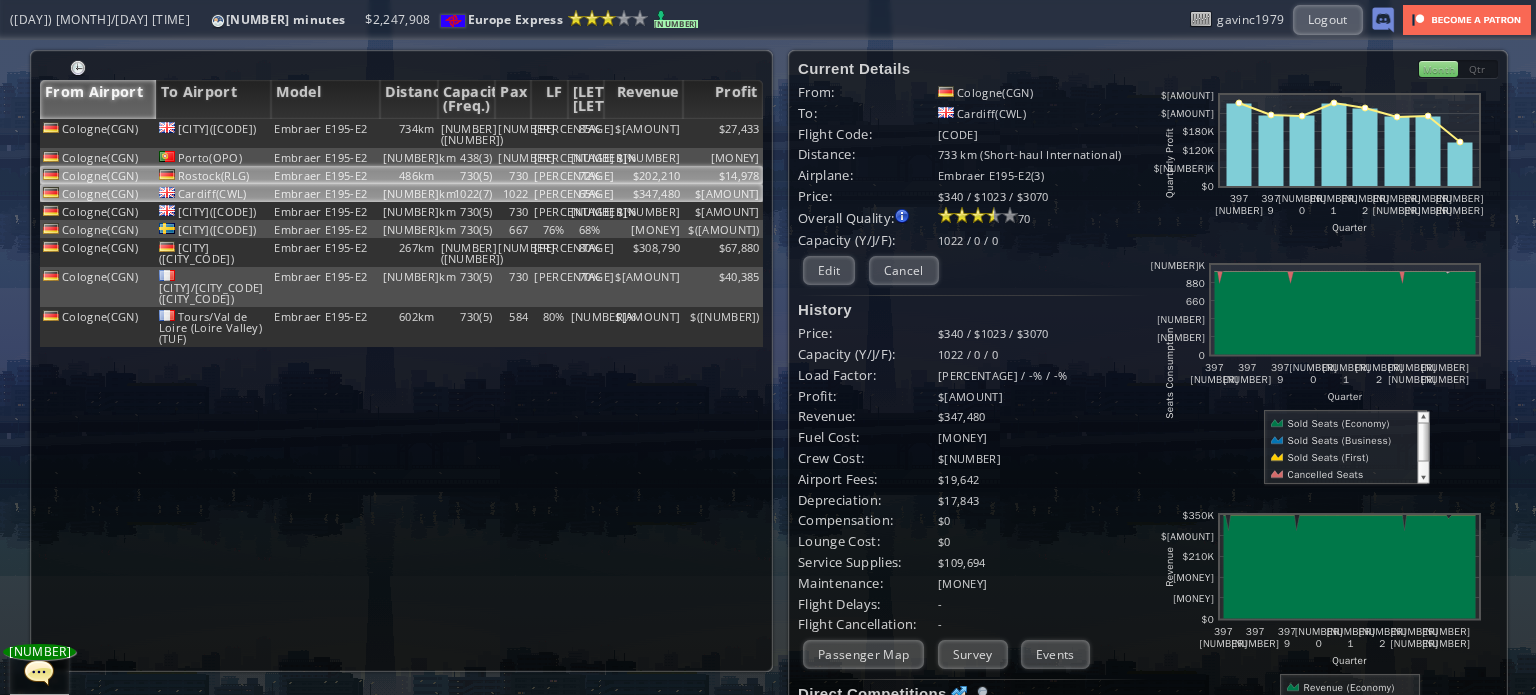 click on "730(5)" at bounding box center (467, 133) 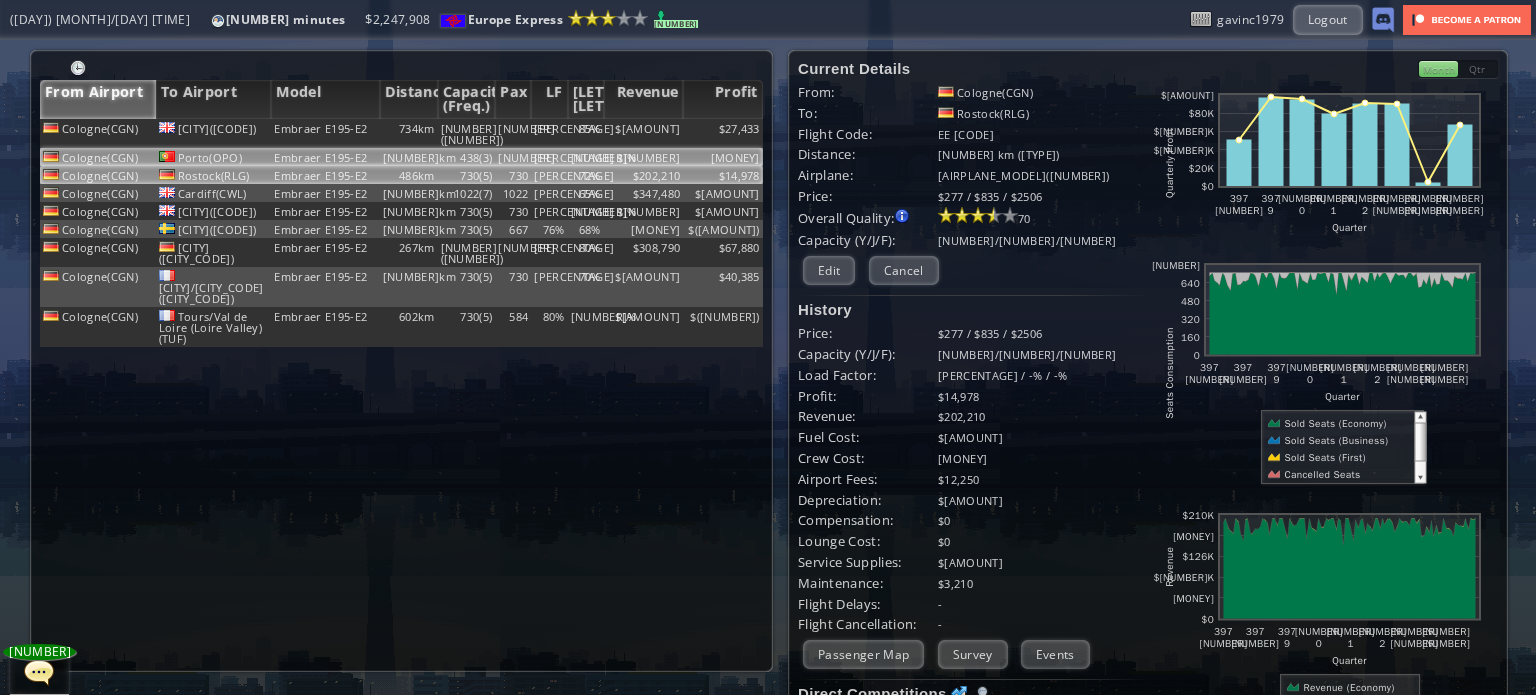 click on "438(3)" at bounding box center [467, 133] 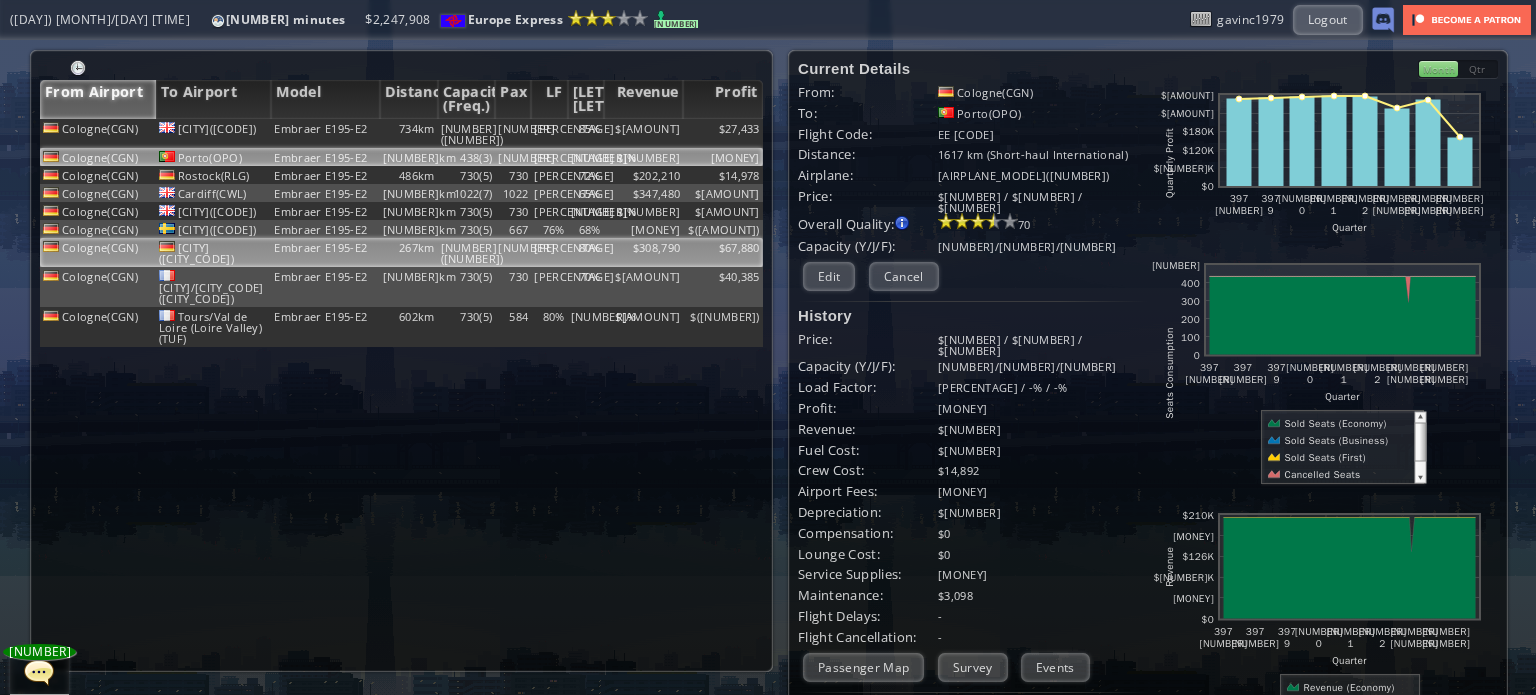 click on "[NUMBER]([NUMBER])" at bounding box center [467, 133] 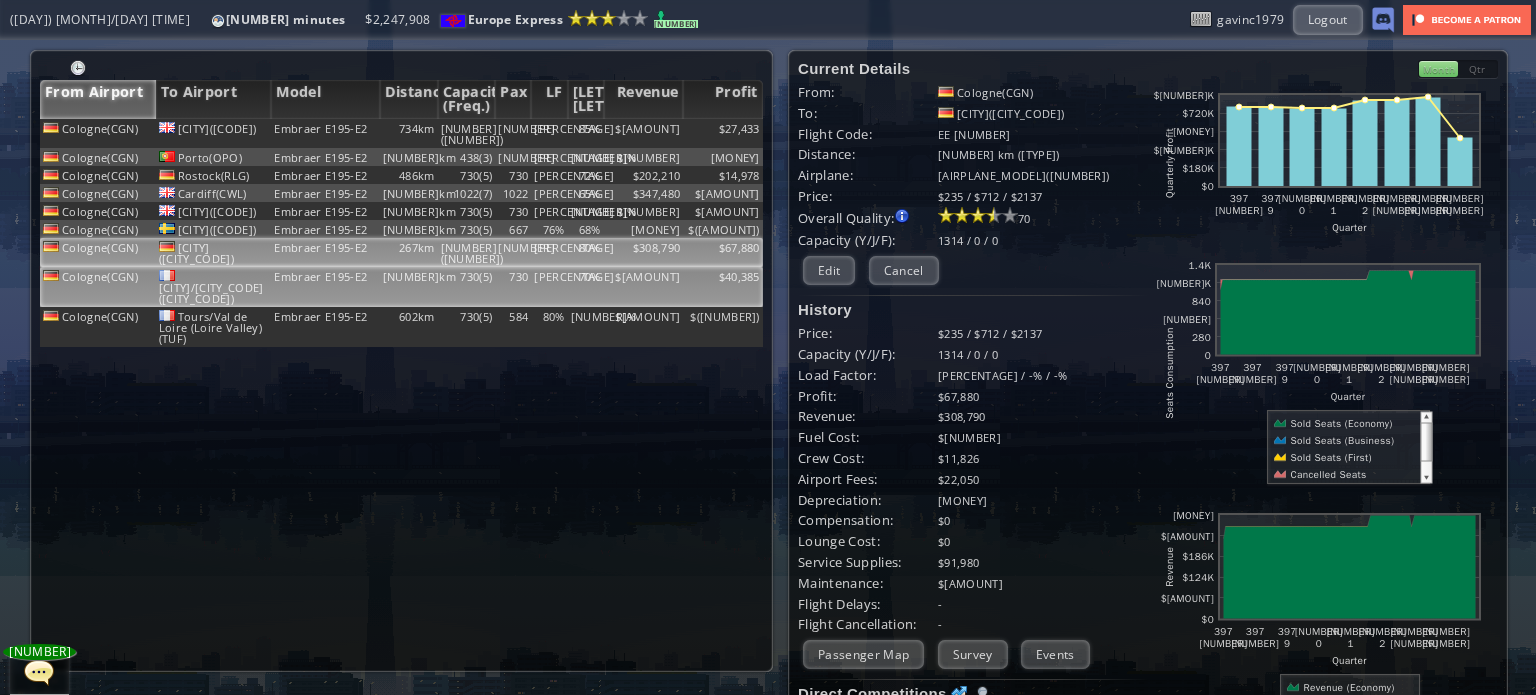 click on "730" at bounding box center (513, 133) 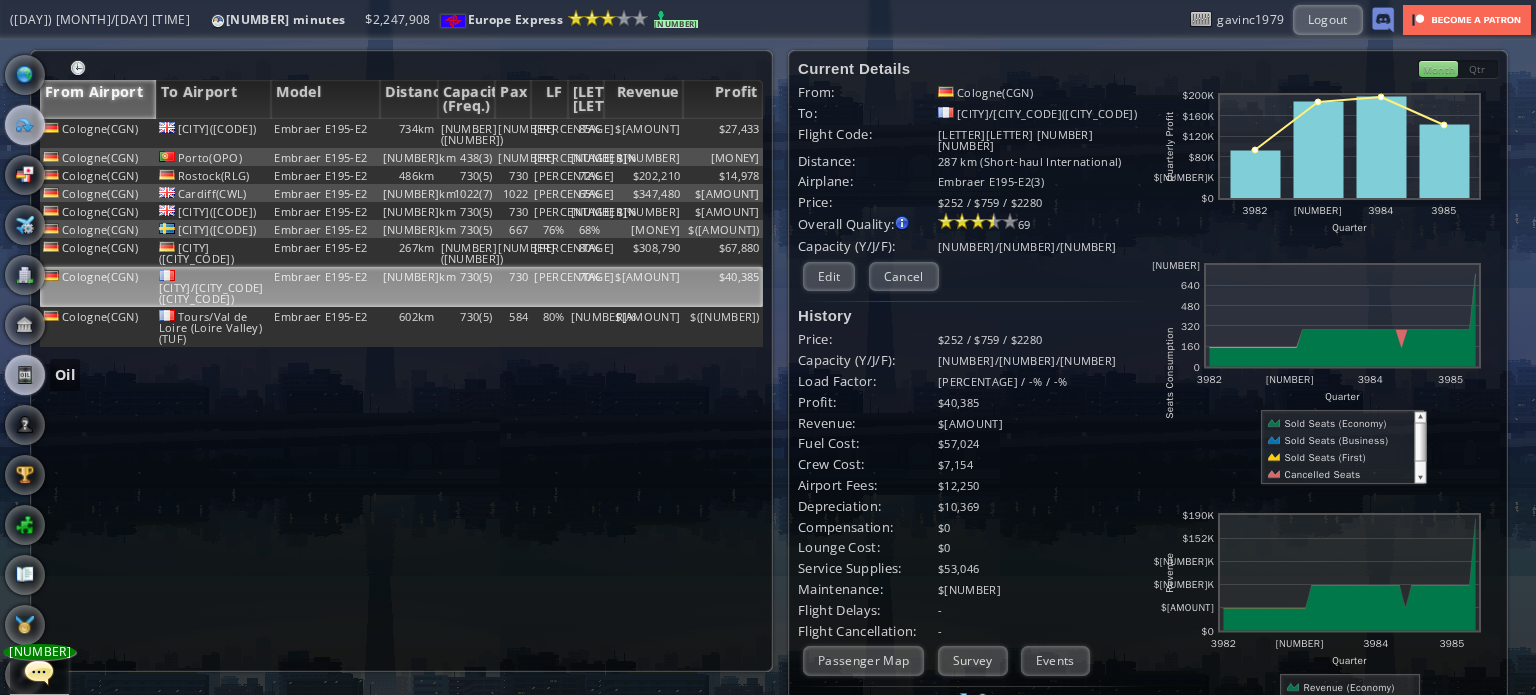 click at bounding box center [25, 375] 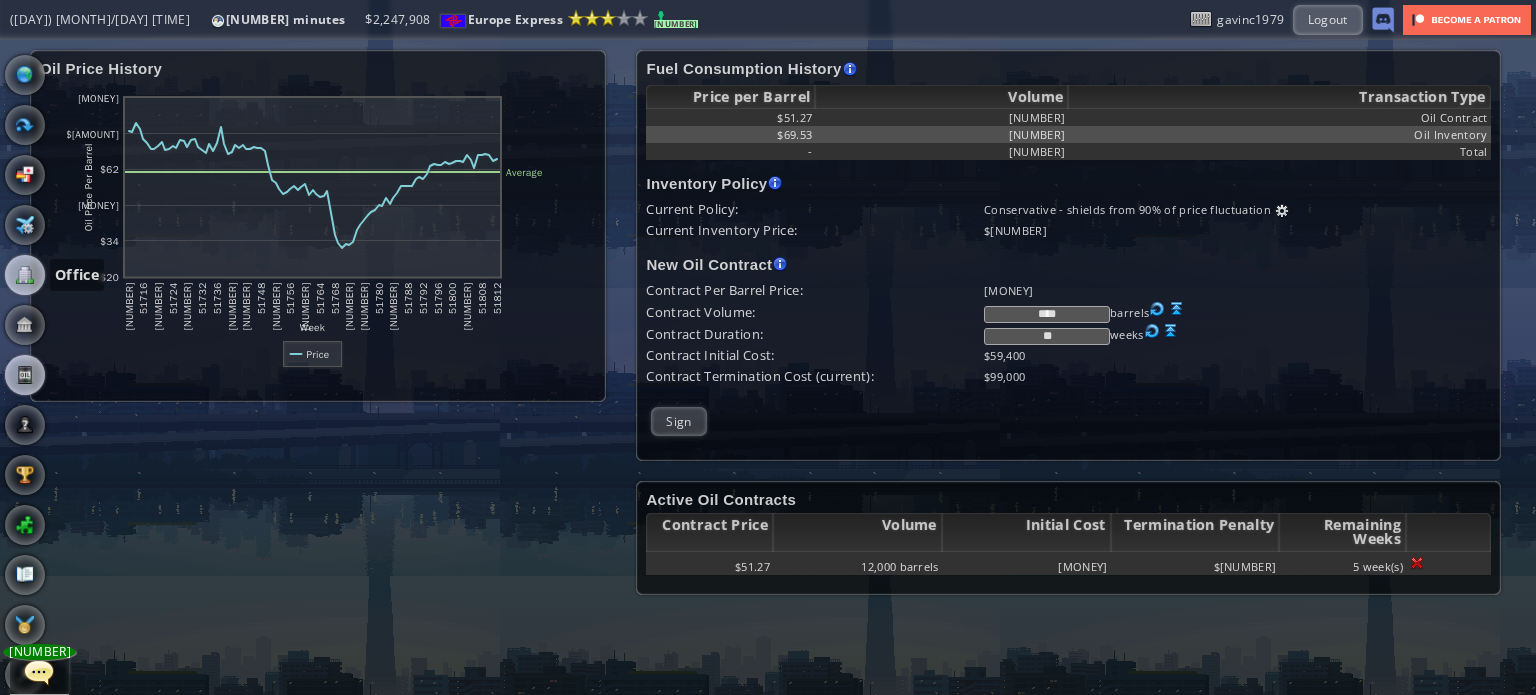 click at bounding box center (25, 275) 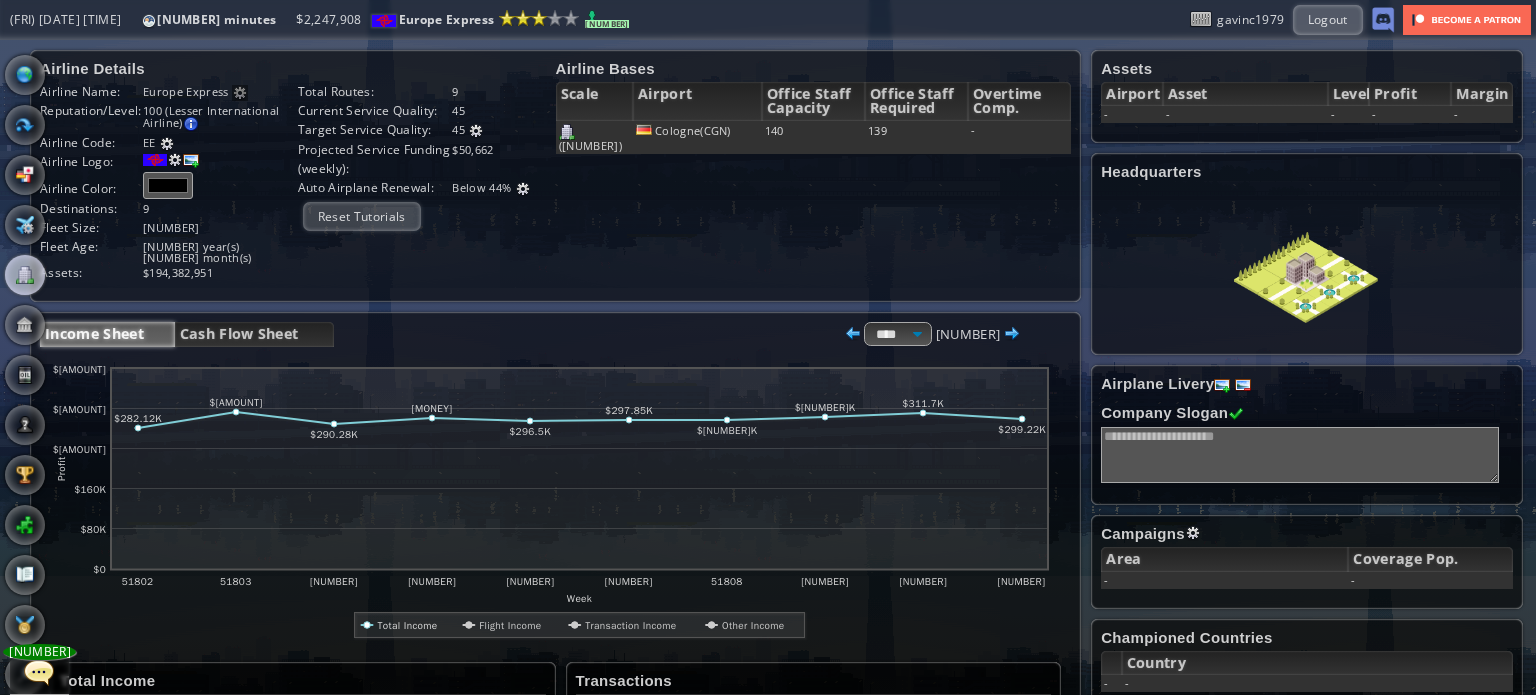 click on "Income Sheet
Cash Flow Sheet
****
*****
****
51811
abcdefhiklmnopqrstuvwxyz Loading chart. Please wait. abcdefhiklmnopqrstuvwxyz Week Profit $0 $80K $160K $240K $320K $400K 51802 51803 51804 51805 51806 51807" at bounding box center [555, 727] 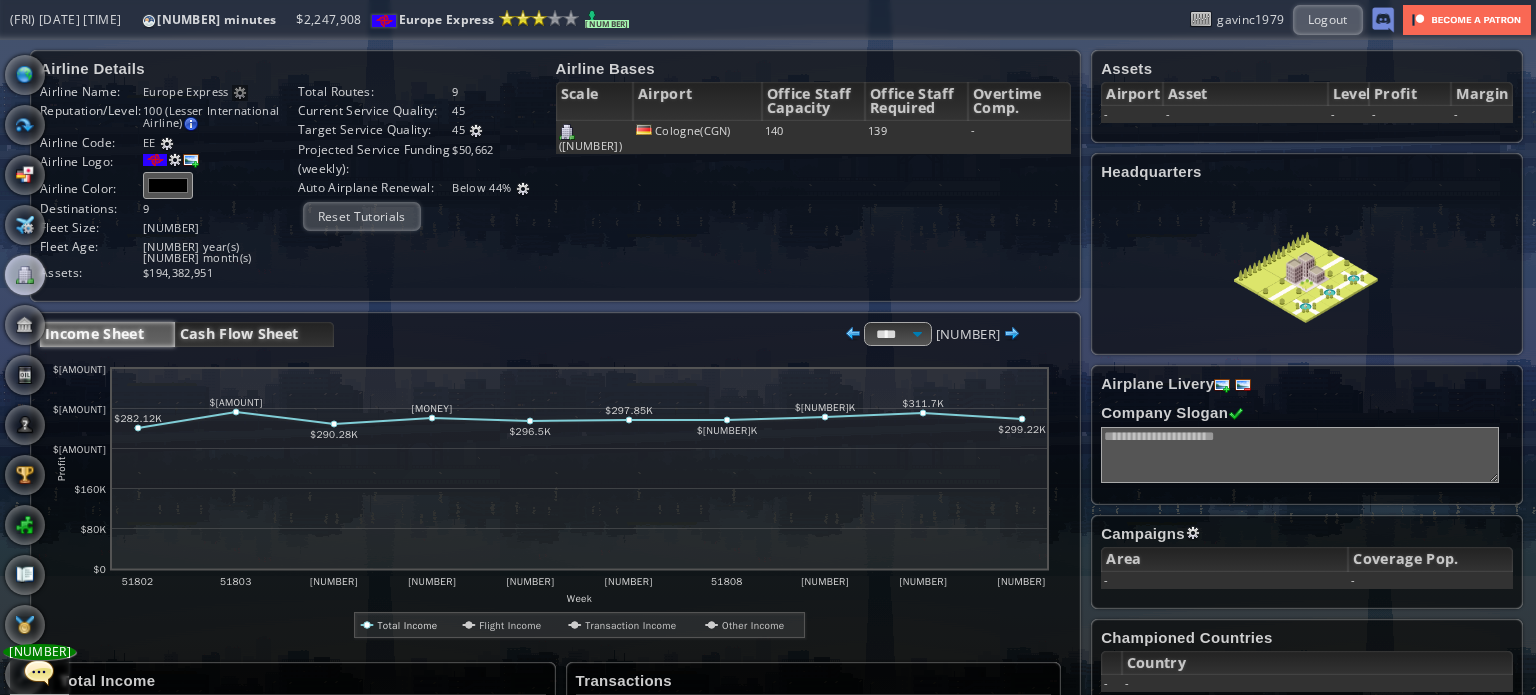 click on "Cash Flow Sheet" at bounding box center [254, 334] 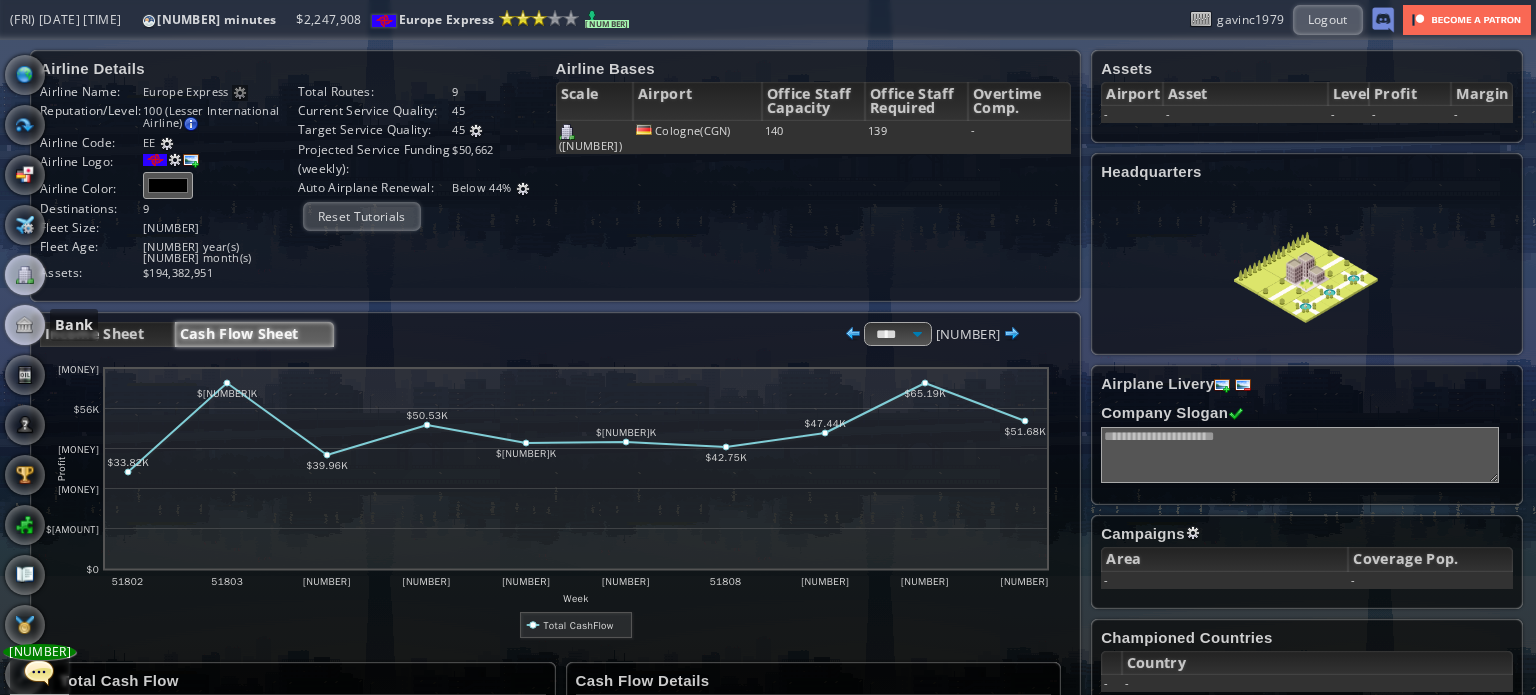 click at bounding box center [25, 325] 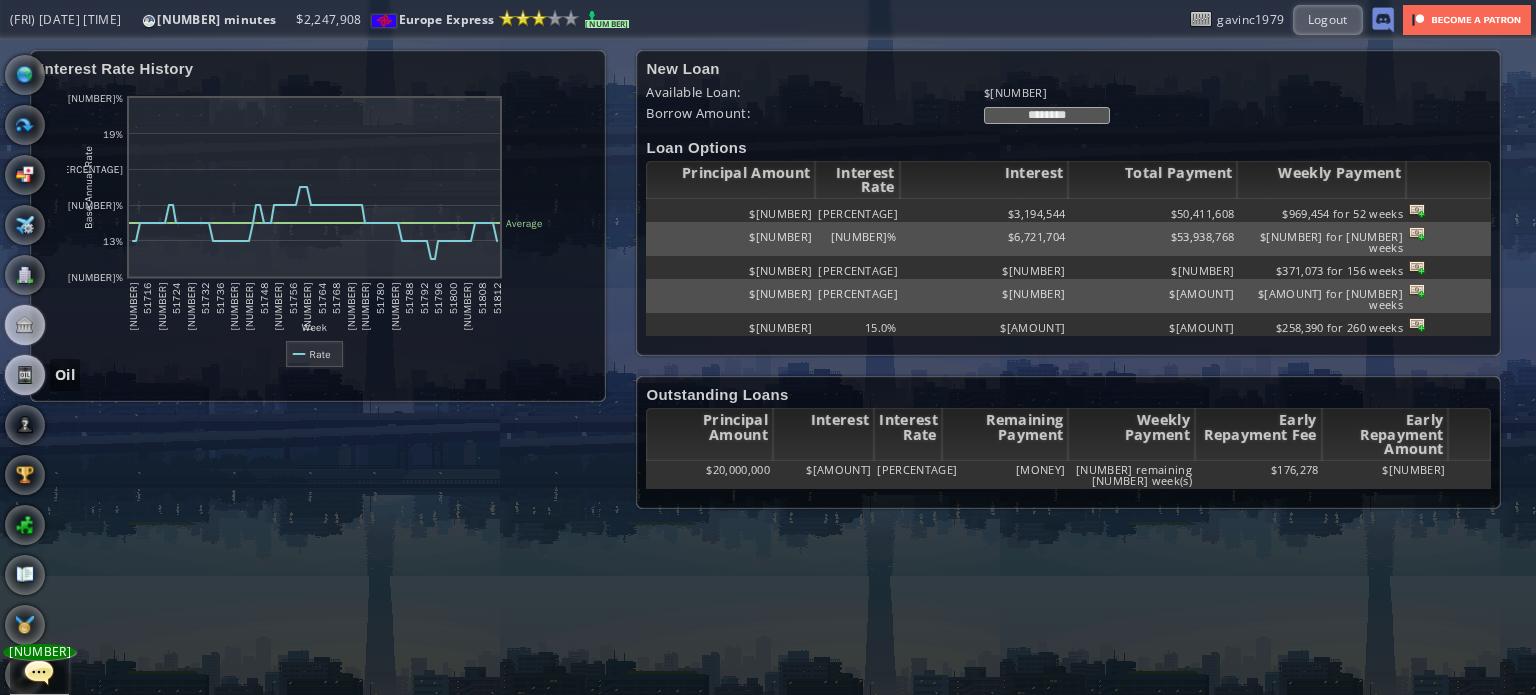 click at bounding box center (25, 375) 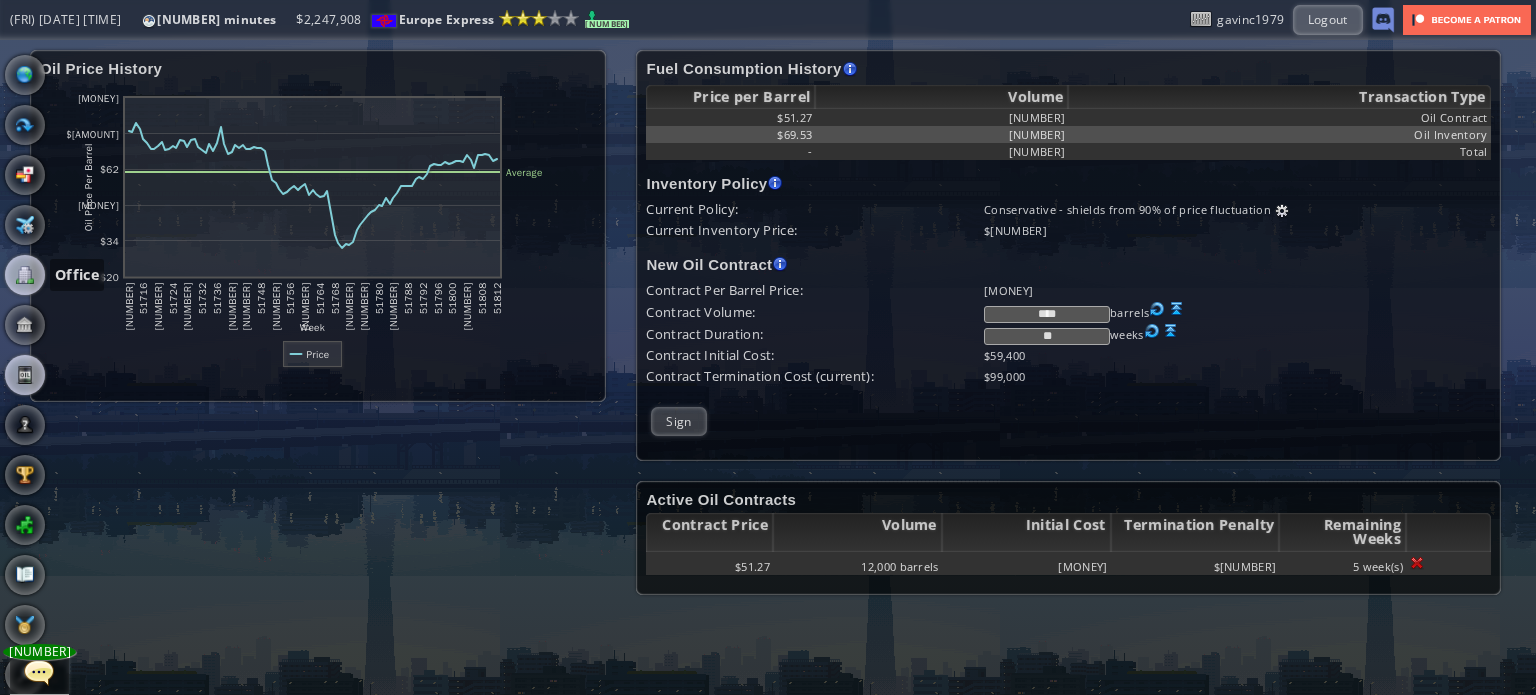 click at bounding box center [25, 275] 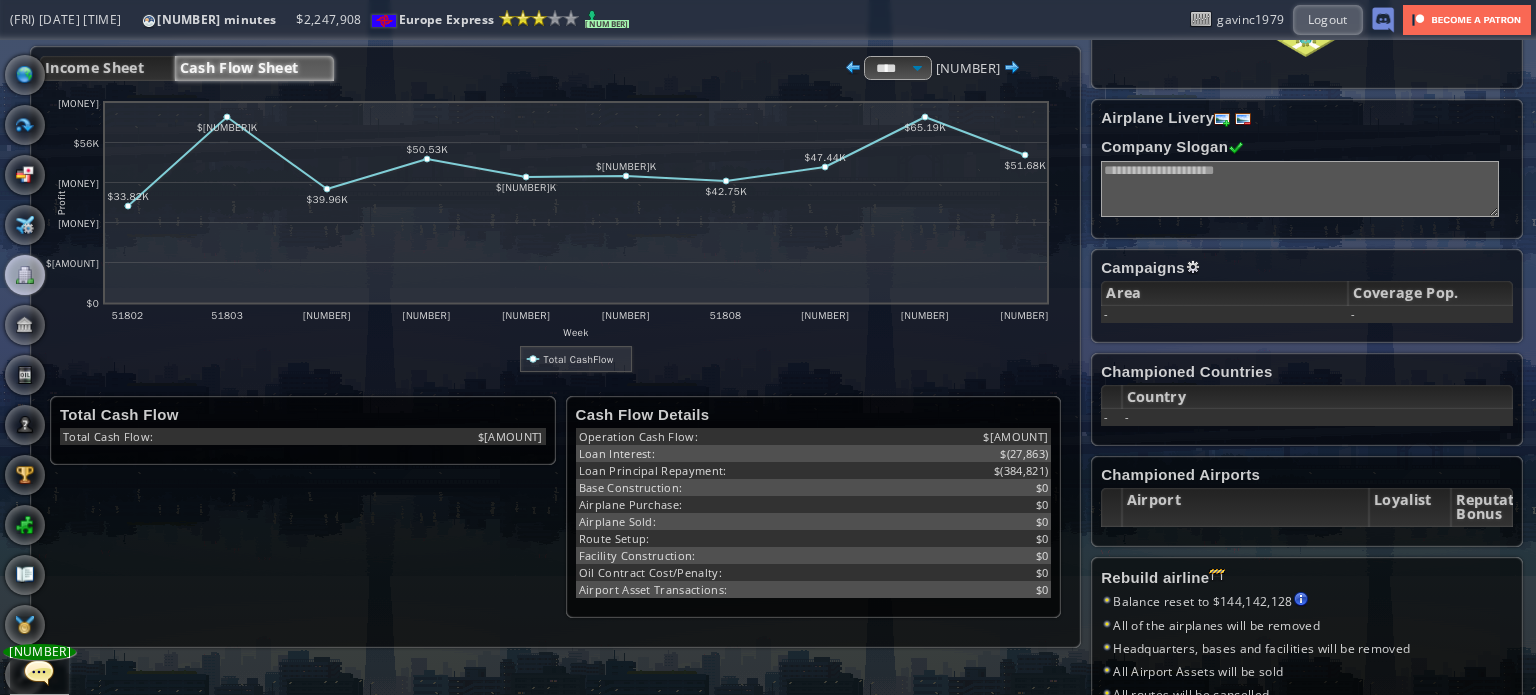 scroll, scrollTop: 100, scrollLeft: 0, axis: vertical 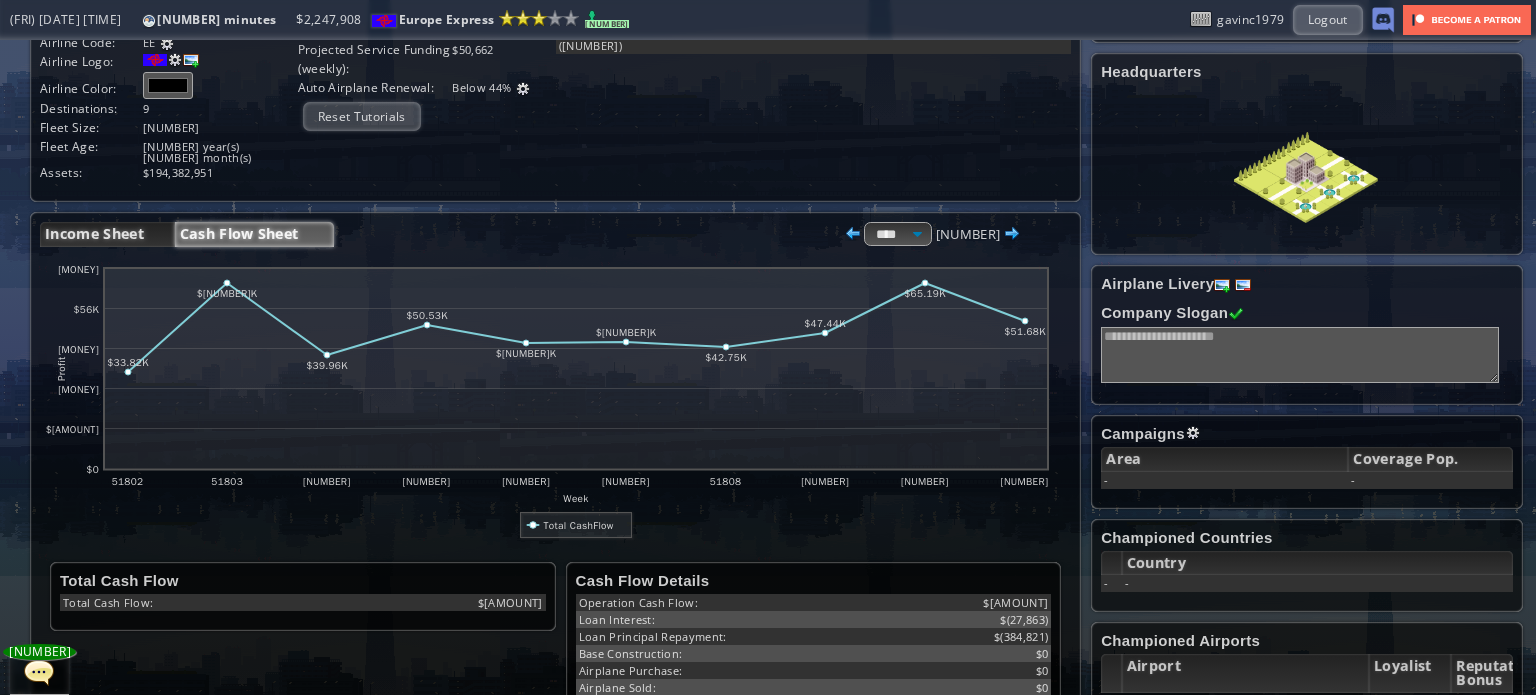 click on "Income Sheet" at bounding box center [107, 234] 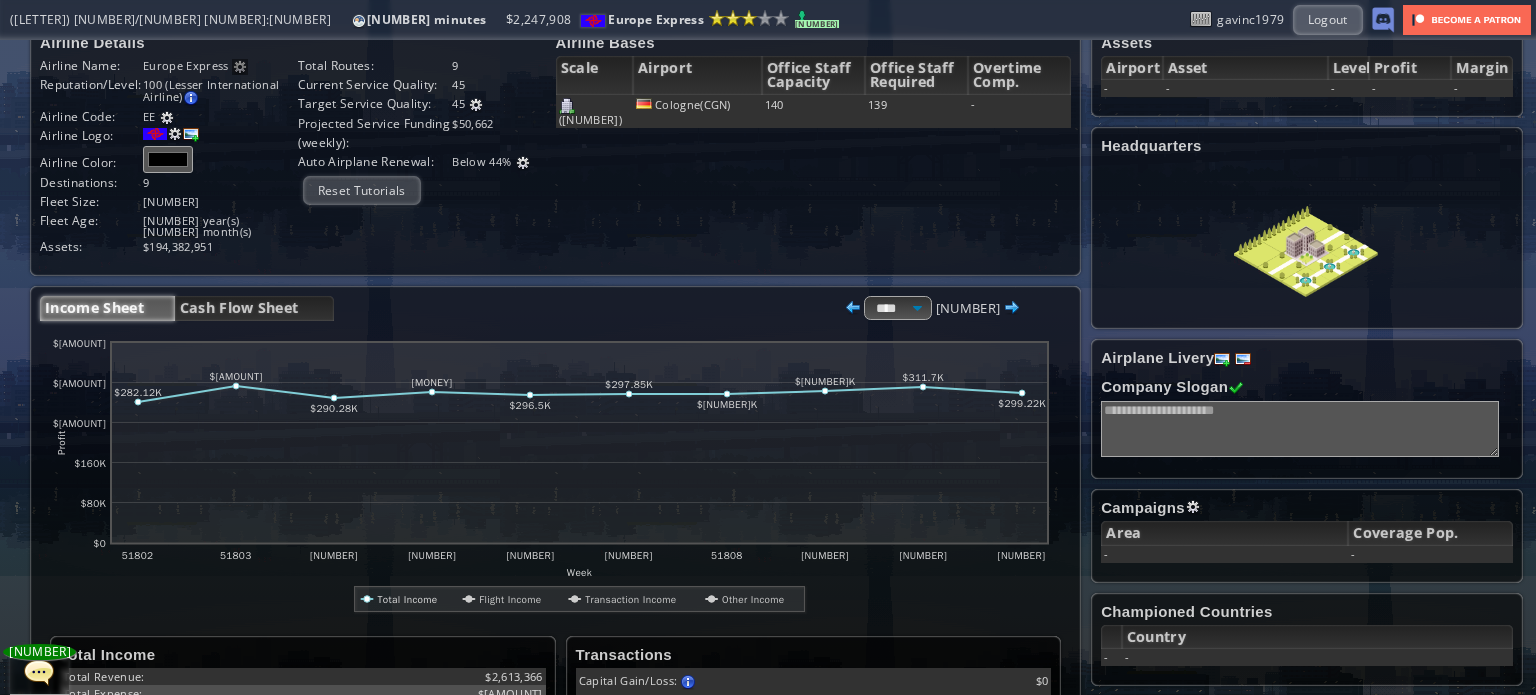 scroll, scrollTop: 0, scrollLeft: 0, axis: both 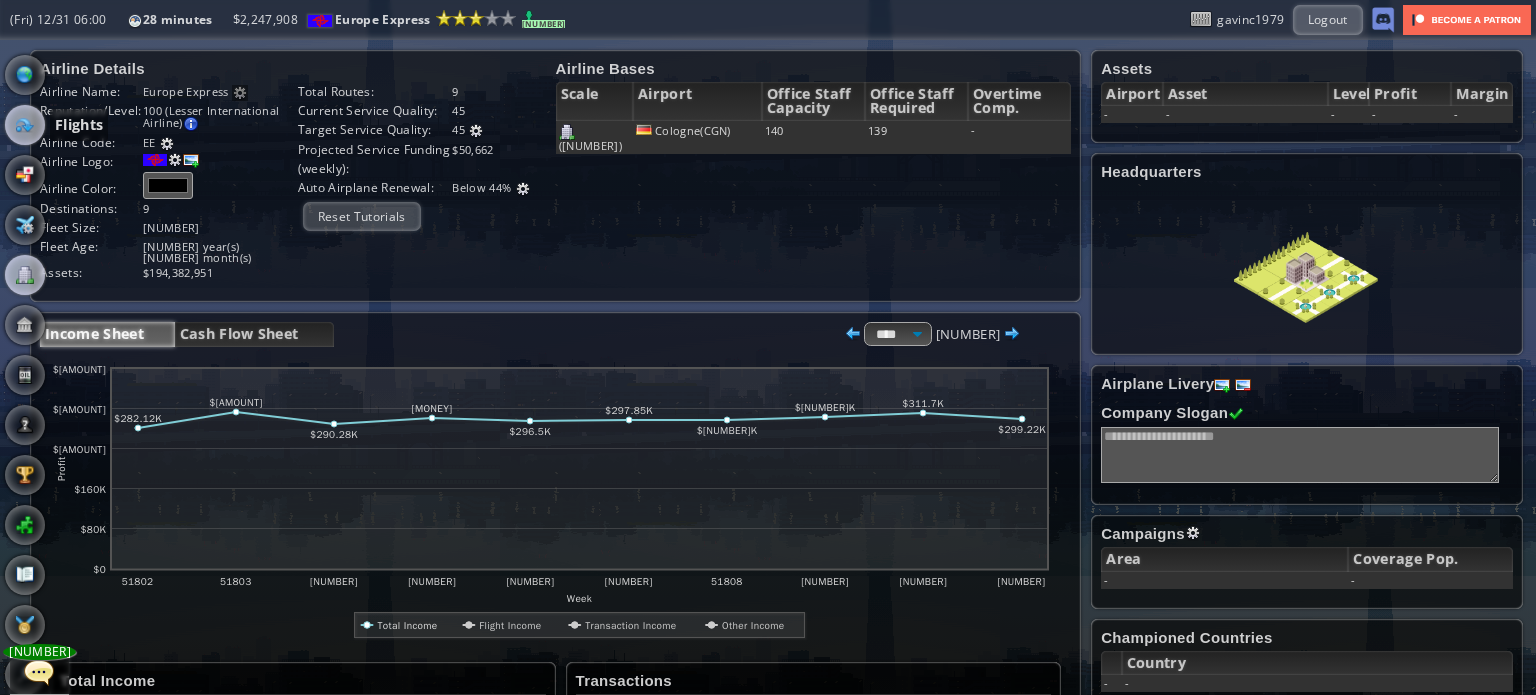 click at bounding box center [25, 125] 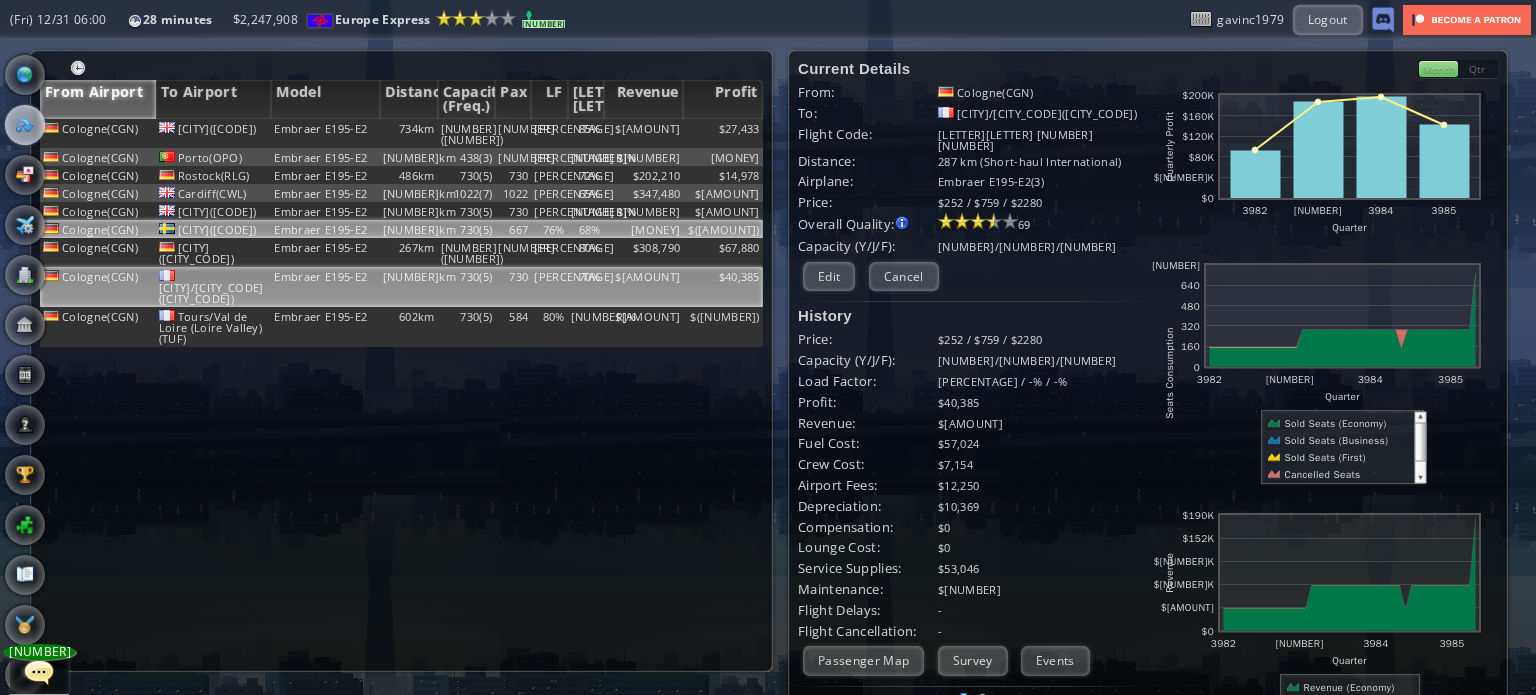 click on "[CITY]([CODE])" at bounding box center (214, 133) 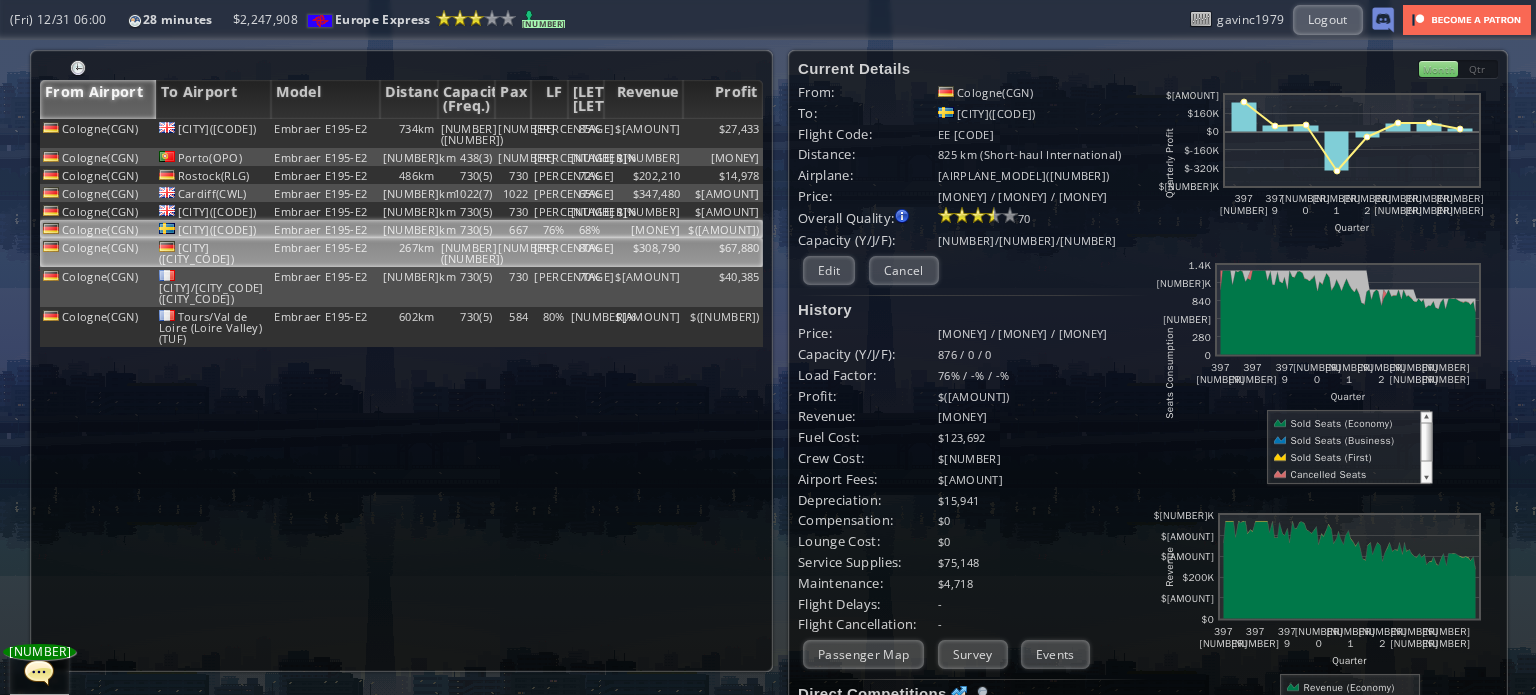 click on "Embraer E195-E2" at bounding box center [325, 133] 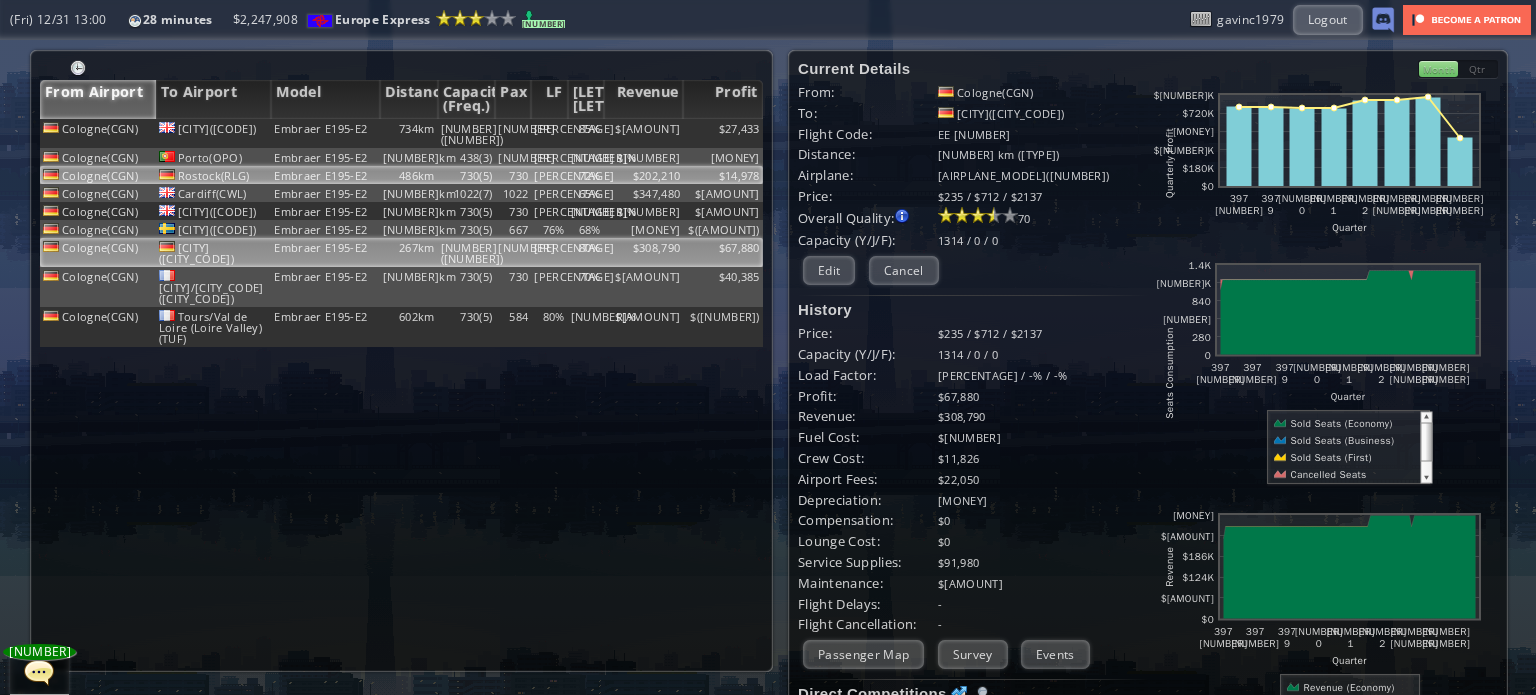 click on "Embraer E195-E2" at bounding box center (325, 133) 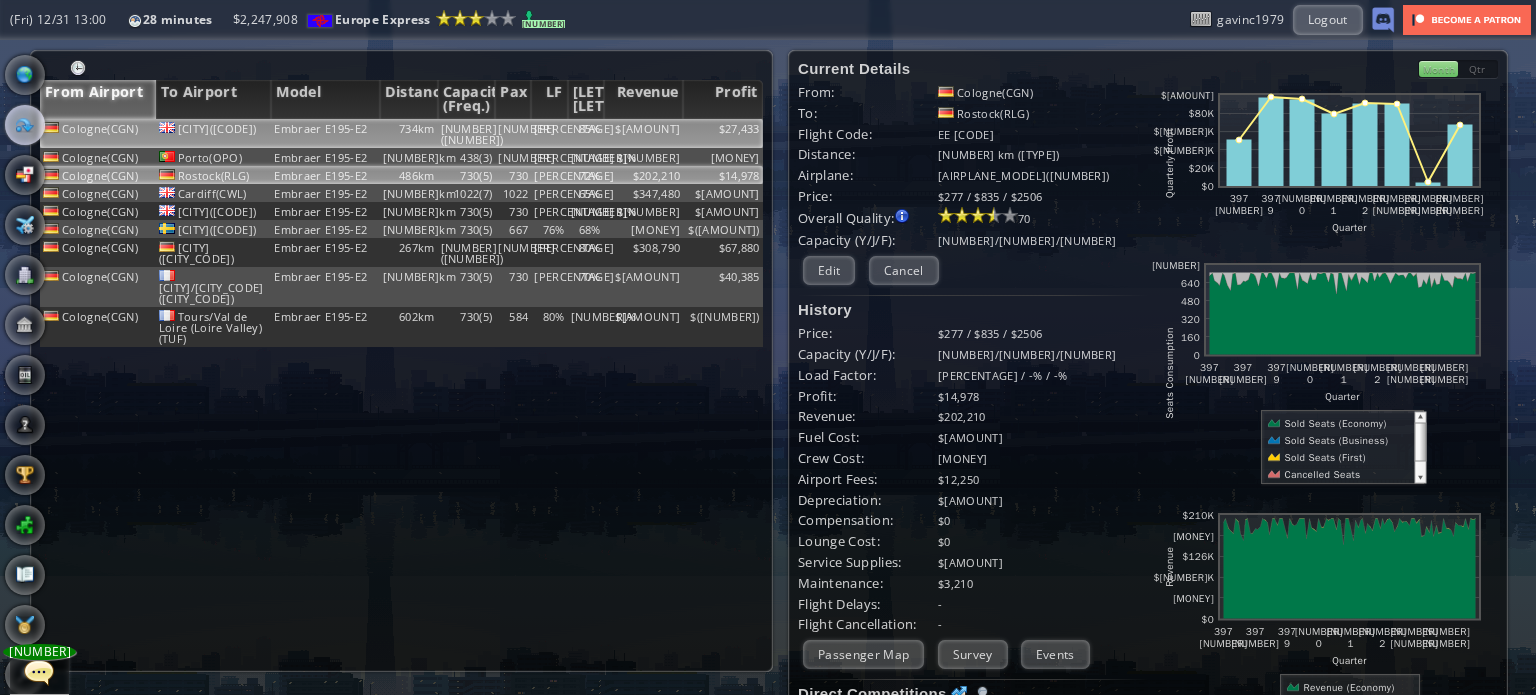 click at bounding box center (51, 127) 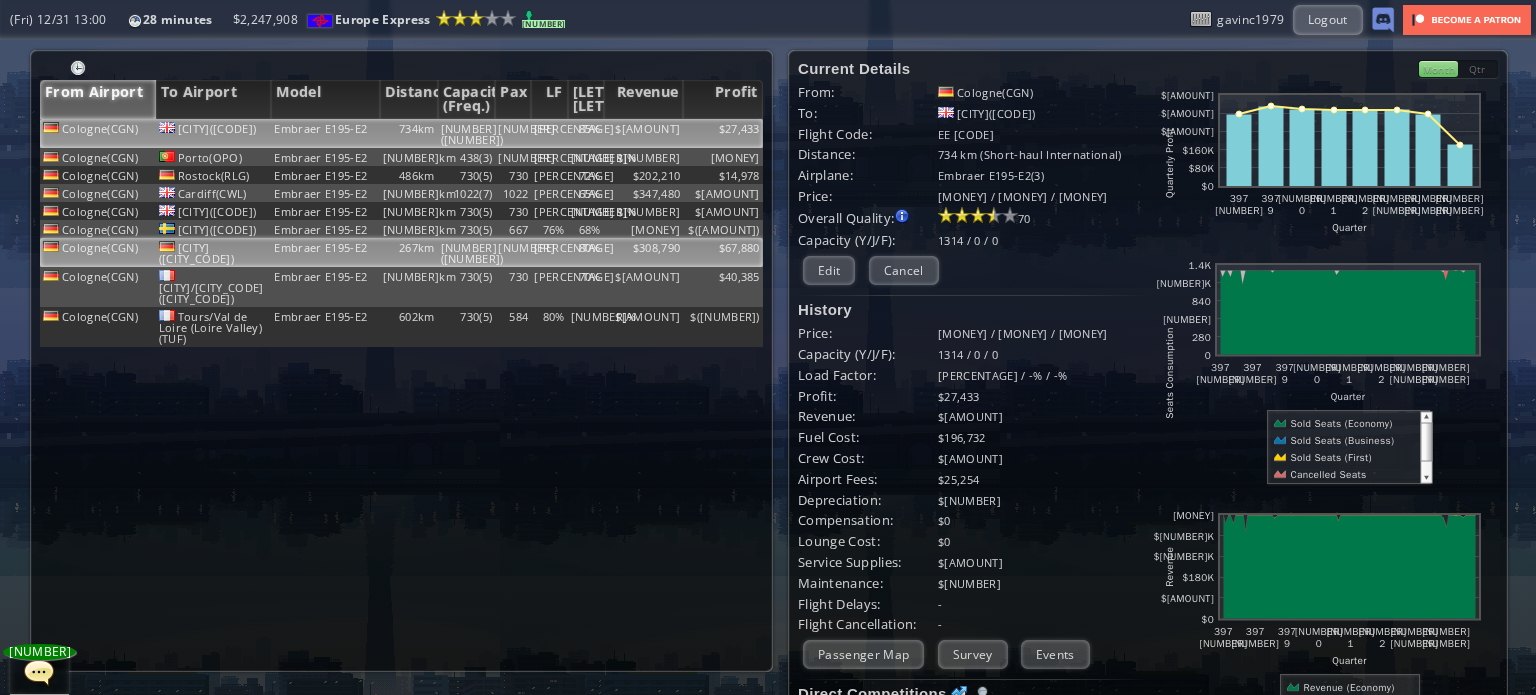 click on "[CITY]([CITY_CODE])" at bounding box center [214, 133] 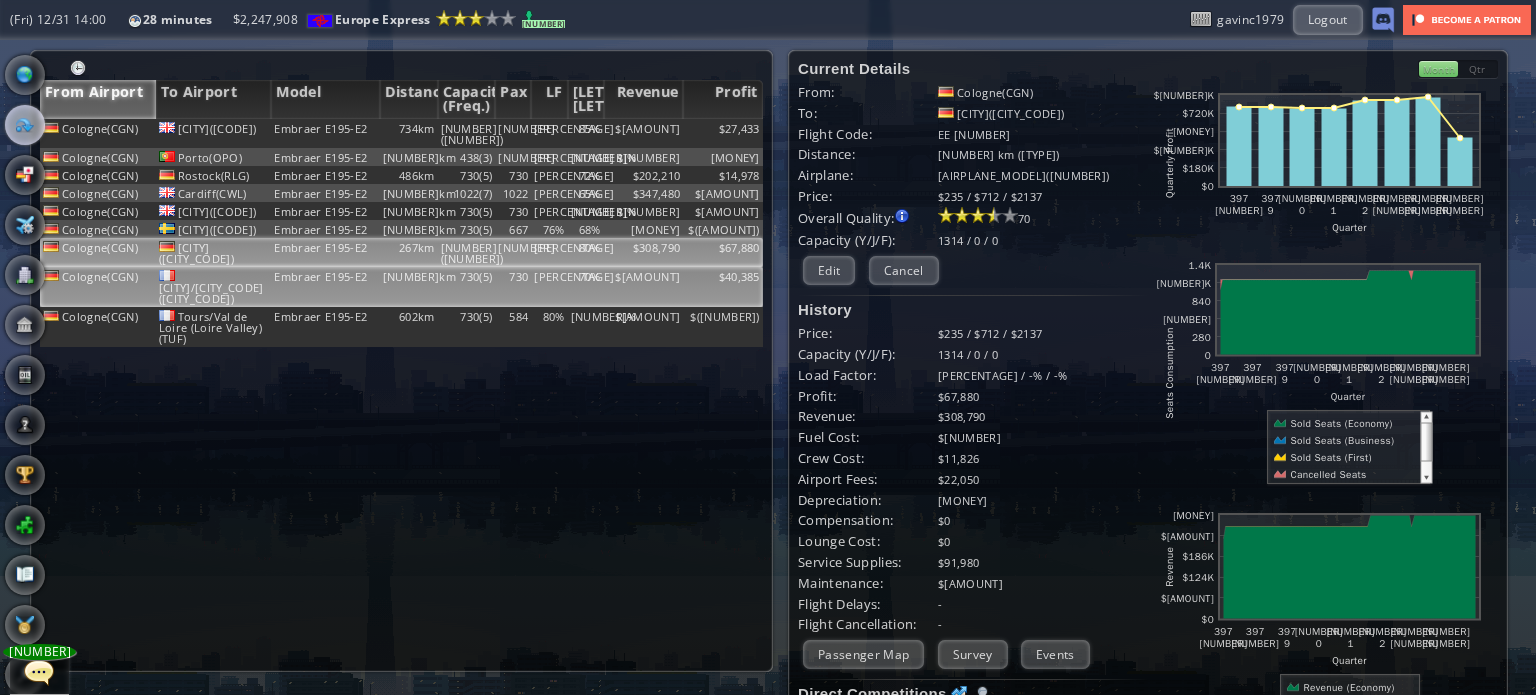 click on "[CITY]/[CITY_CODE]([CITY_CODE])" at bounding box center [214, 133] 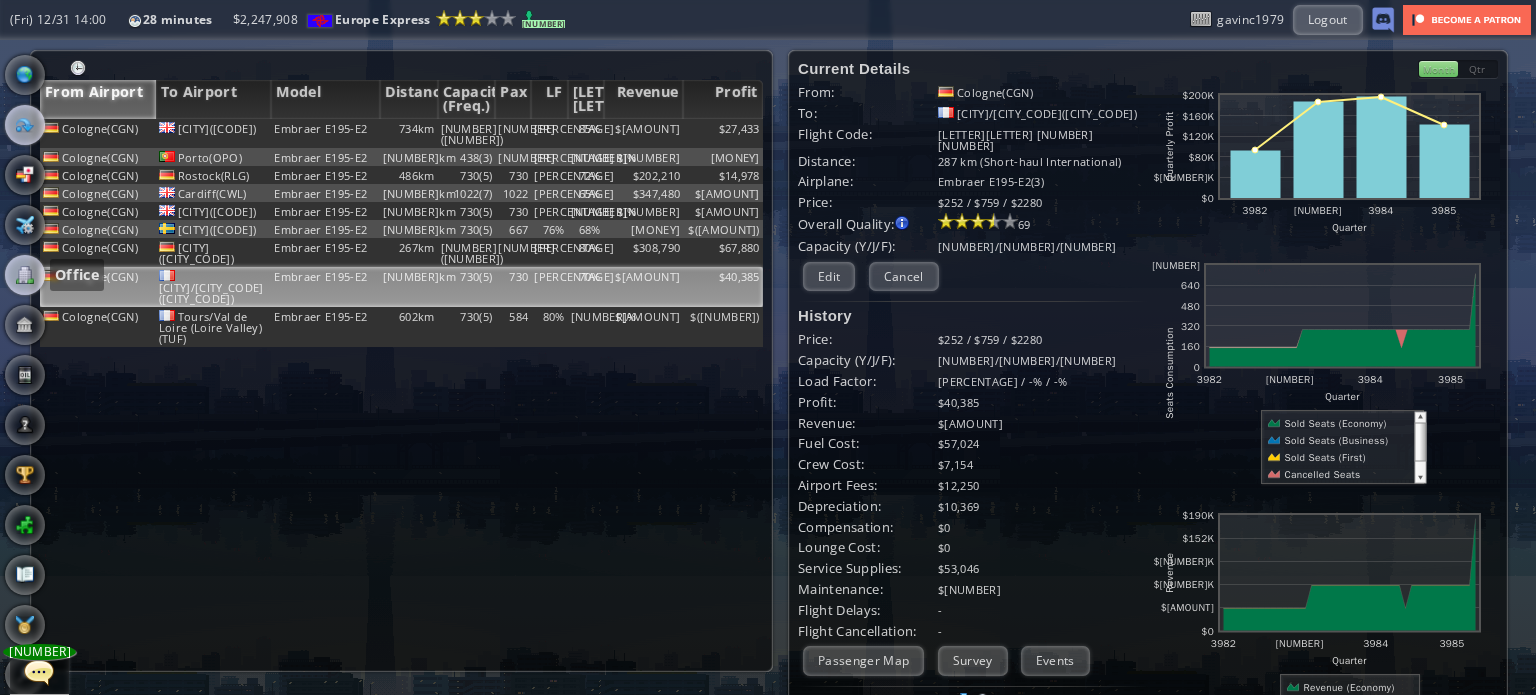 click at bounding box center [25, 275] 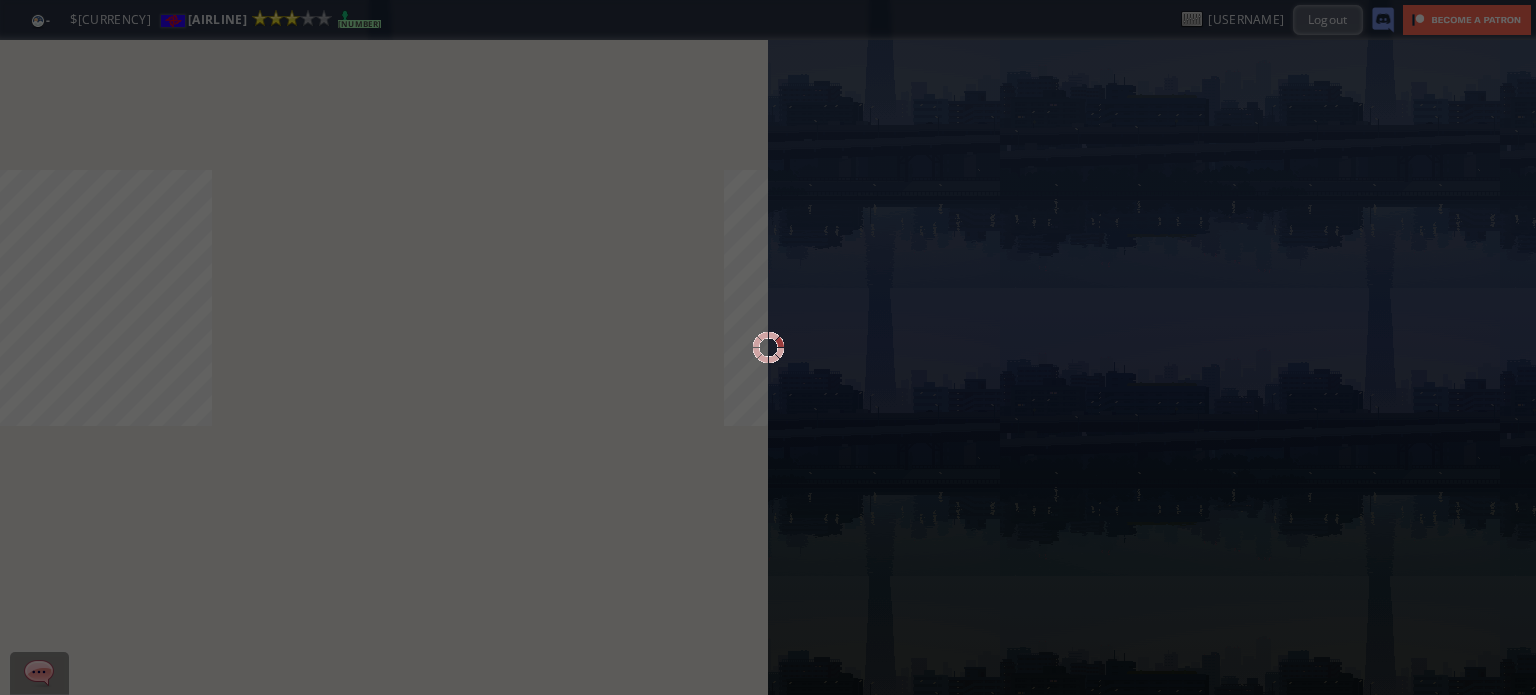 scroll, scrollTop: 0, scrollLeft: 0, axis: both 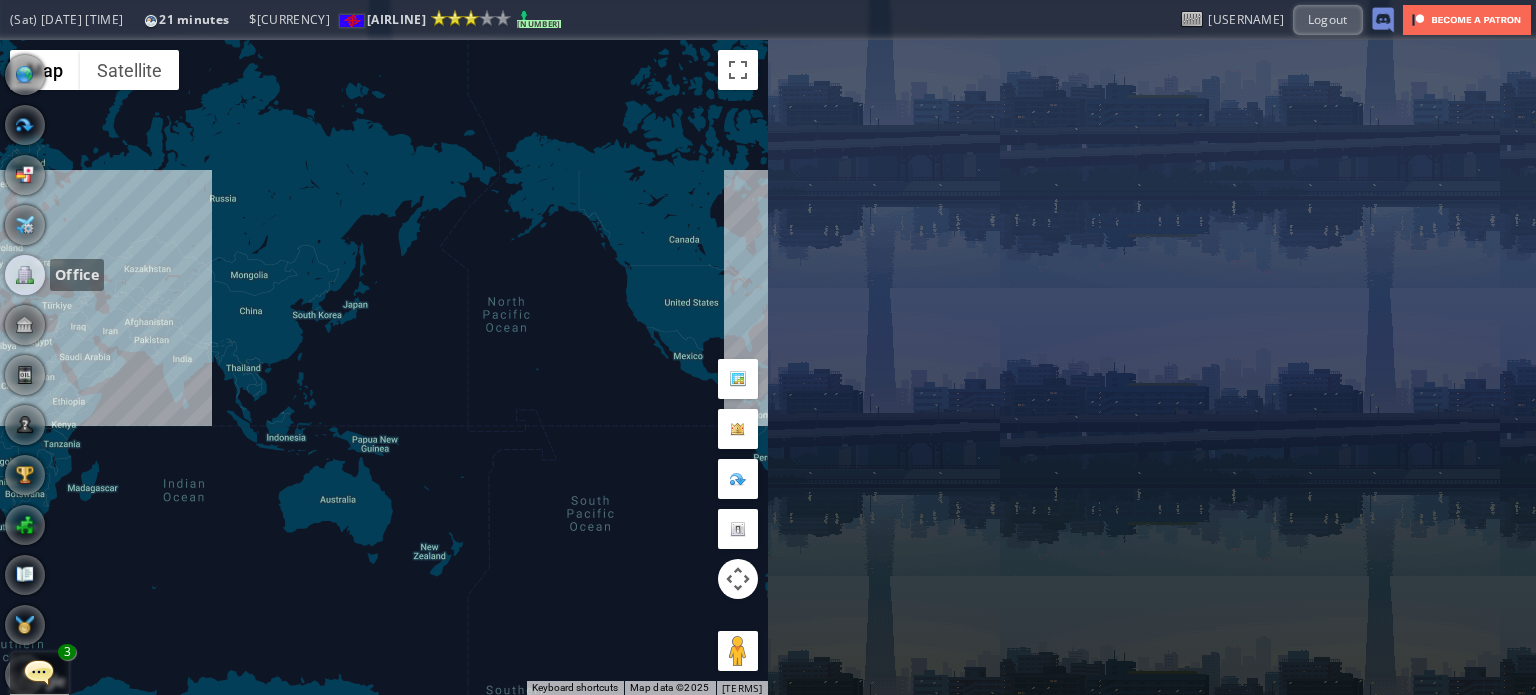 click at bounding box center (25, 275) 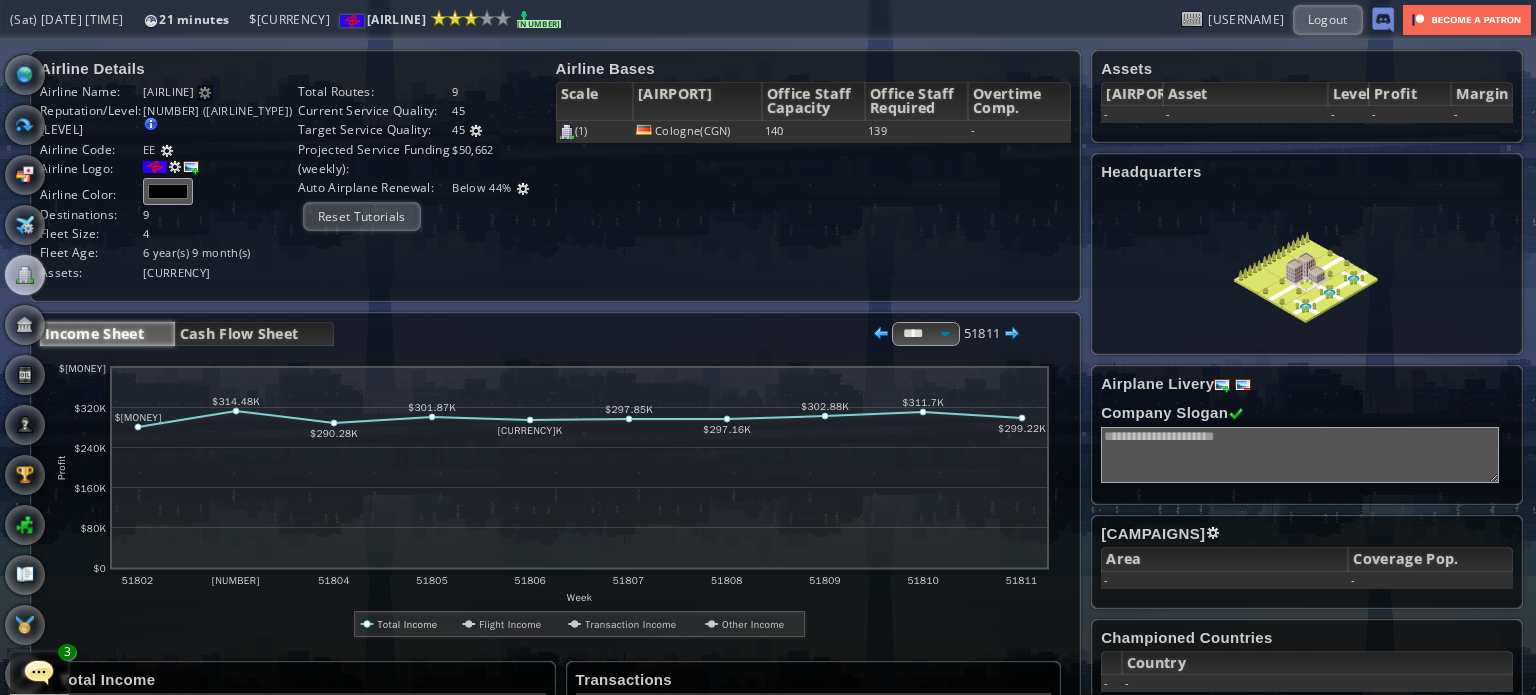 click on "Flights" at bounding box center (25, 125) 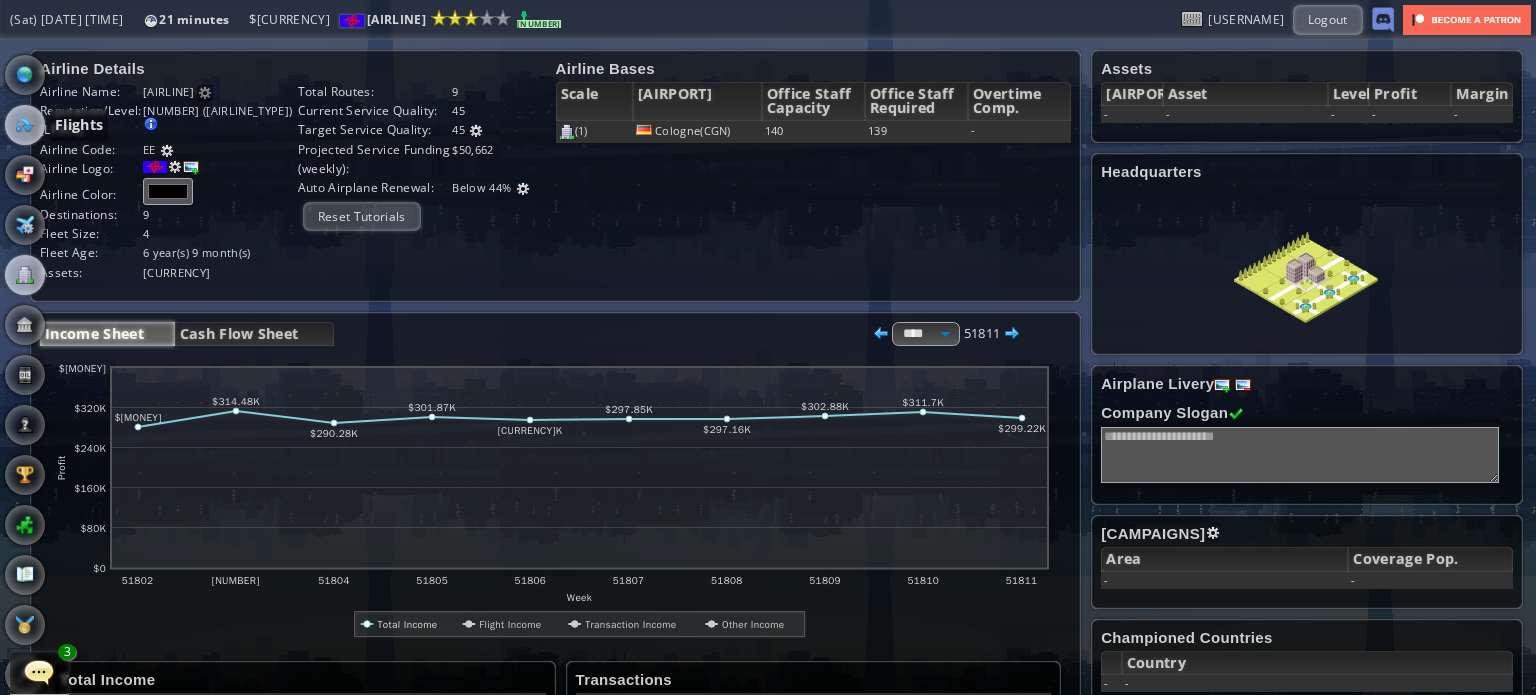 click at bounding box center (25, 125) 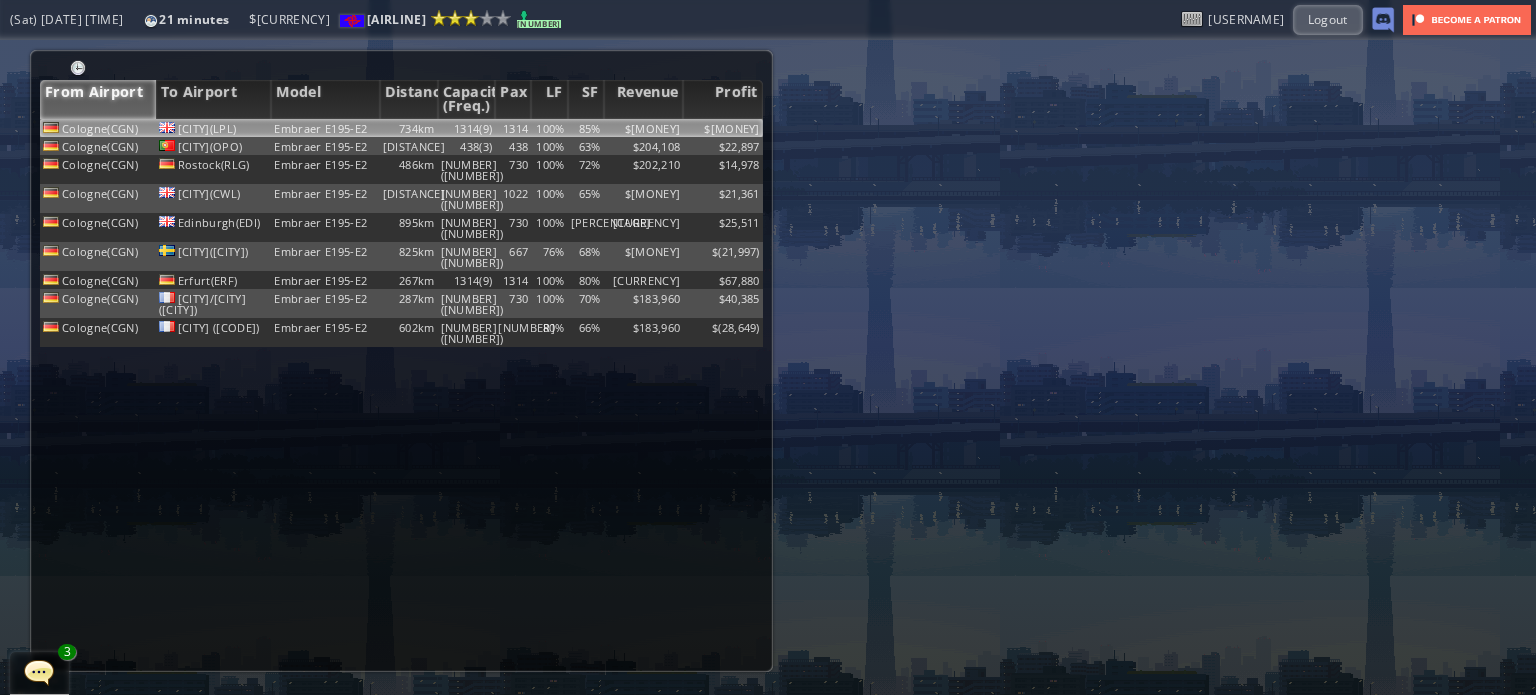 click on "[NUMBER]([NUMBER])" at bounding box center (467, 128) 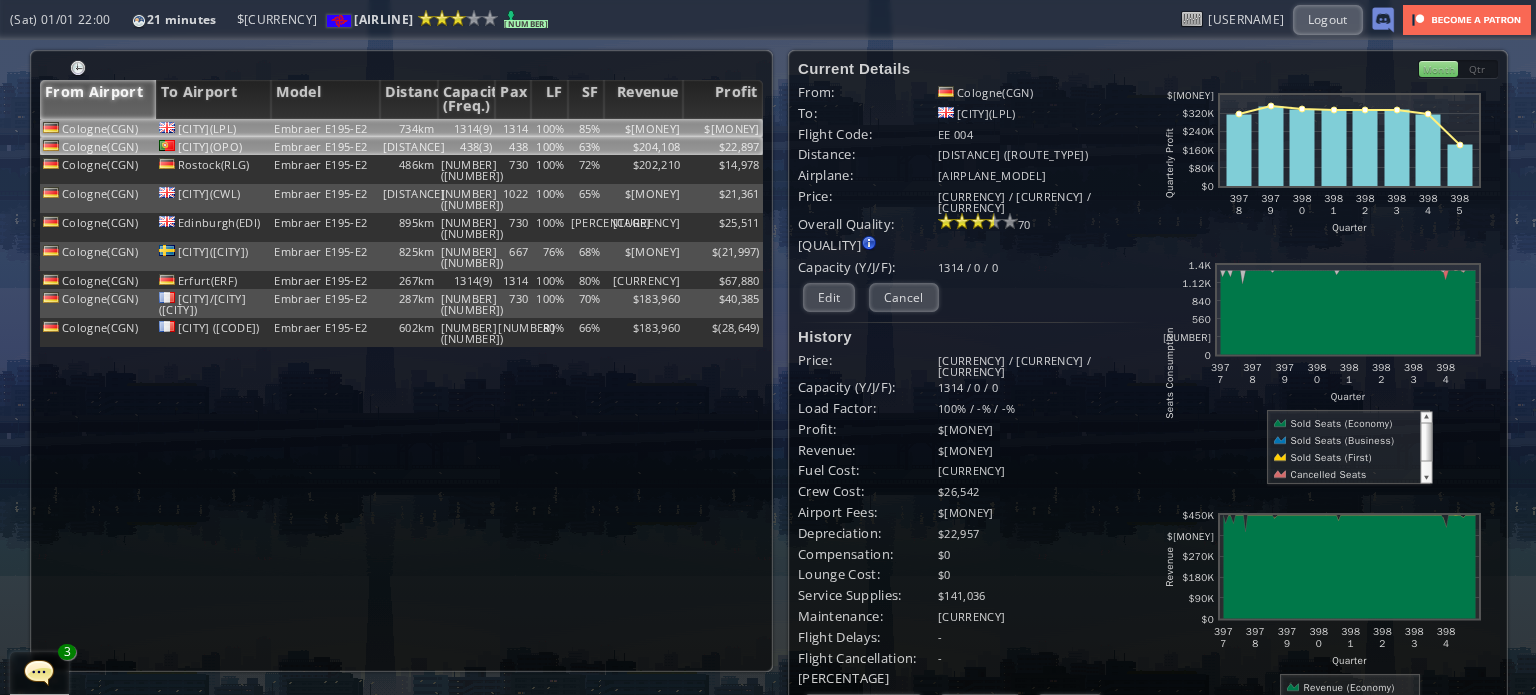 click on "438(3)" at bounding box center (467, 128) 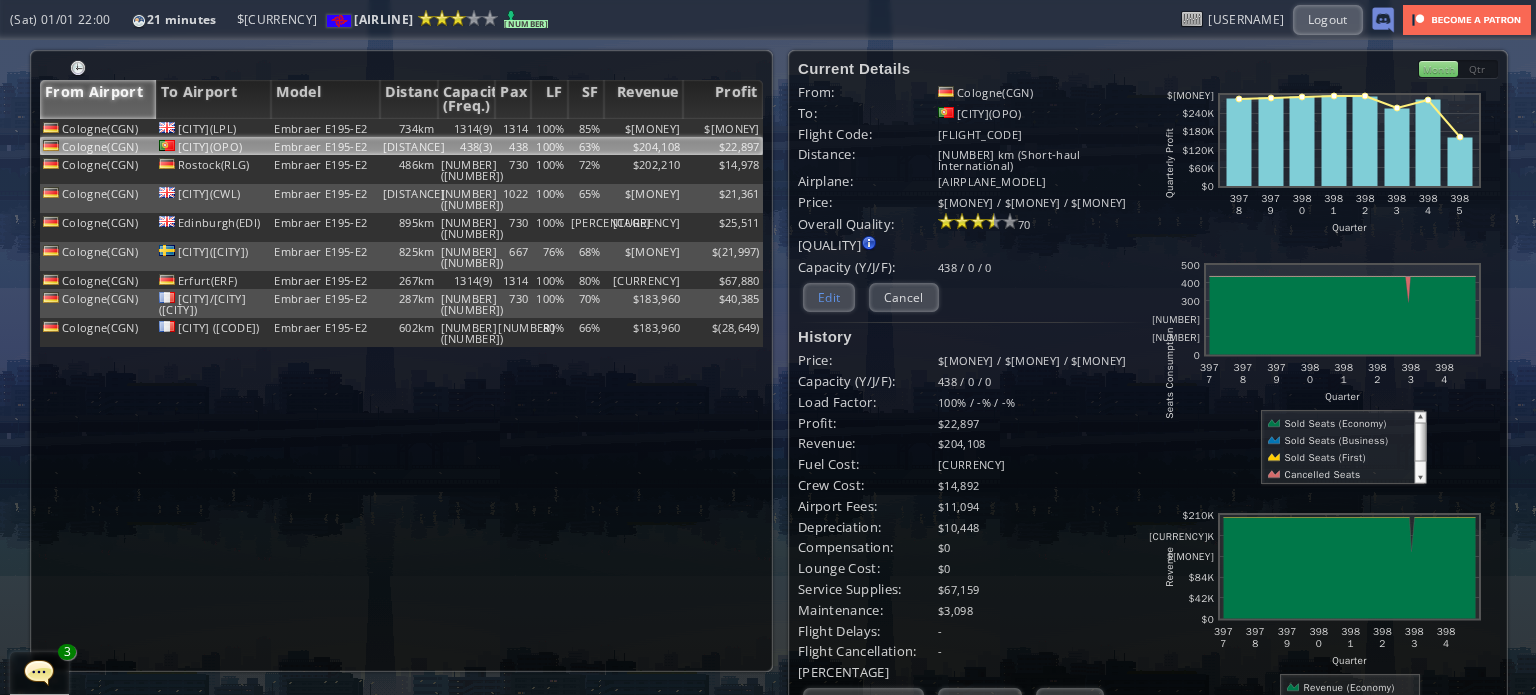 click on "Edit" at bounding box center [829, 297] 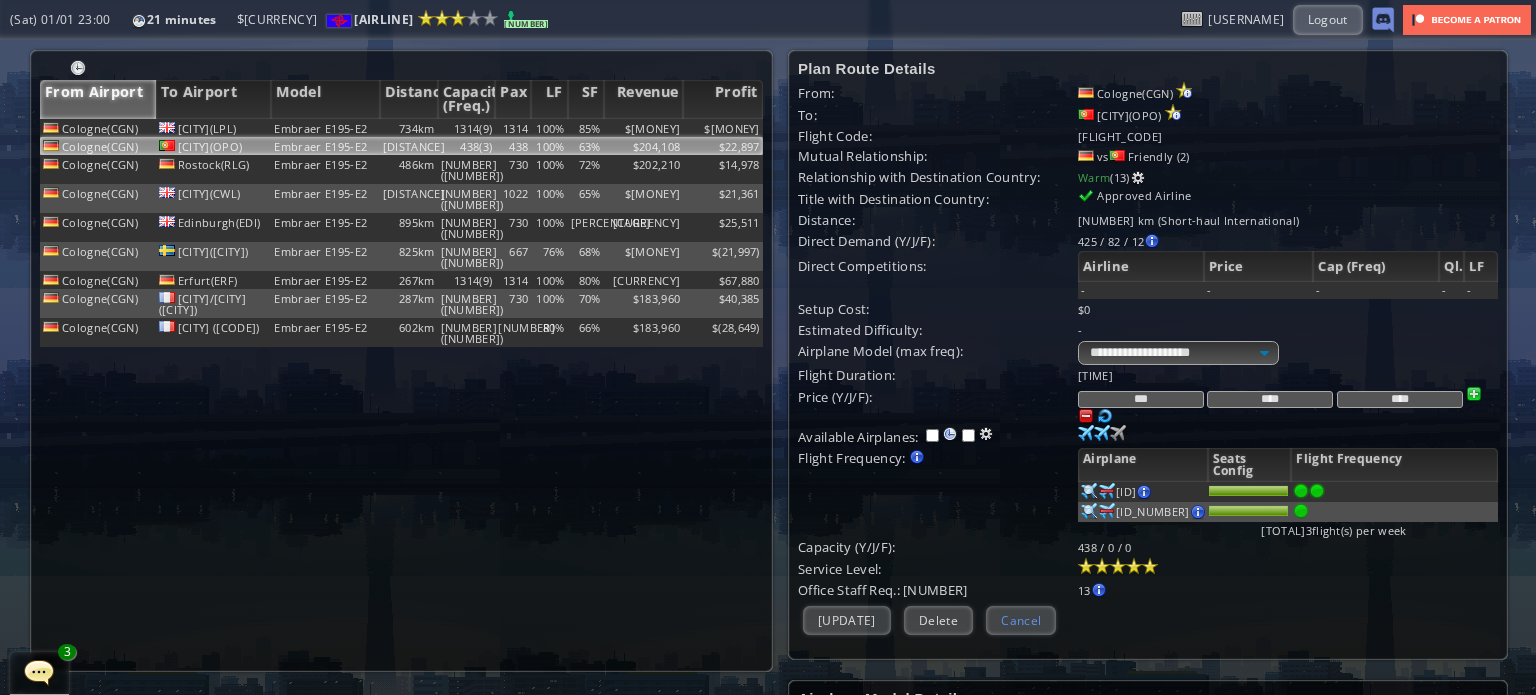 click on "Cancel" at bounding box center (1021, 620) 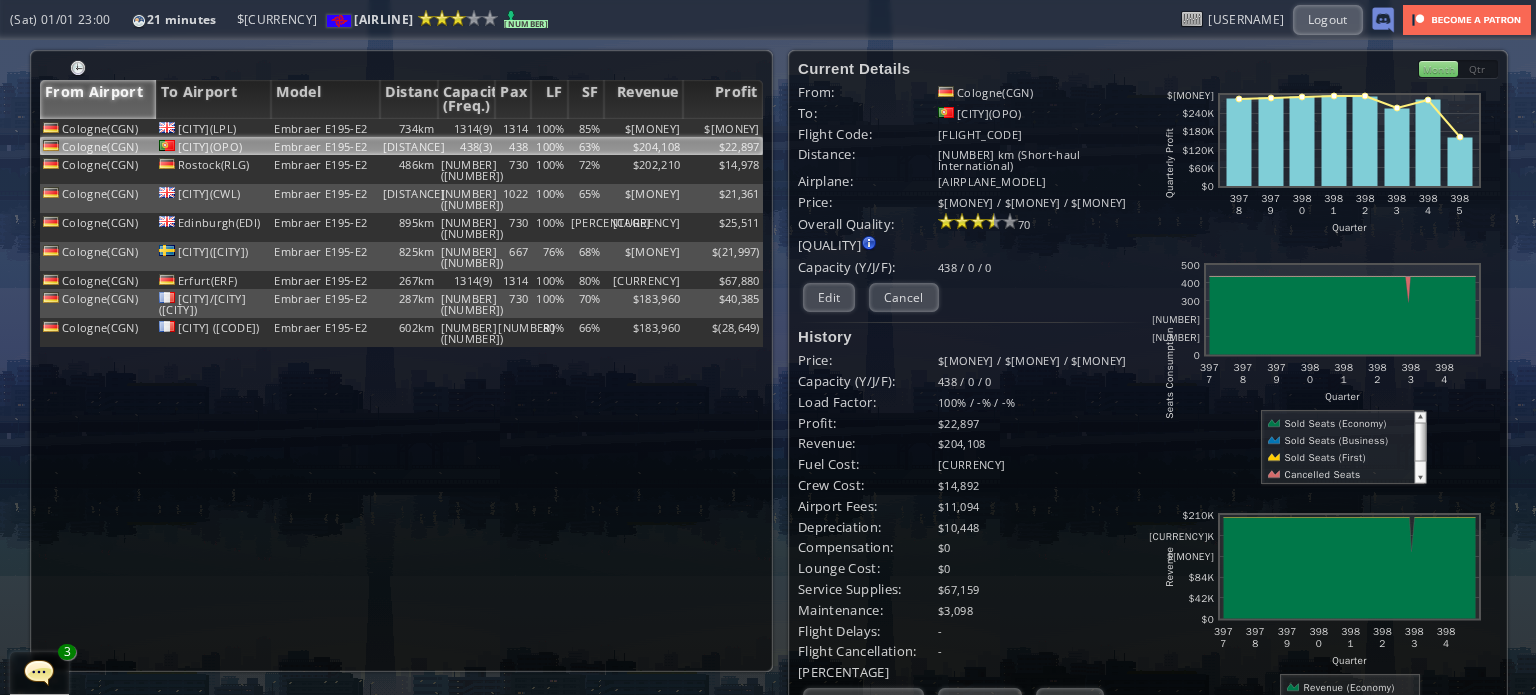 click on "Passenger Map" at bounding box center (863, 702) 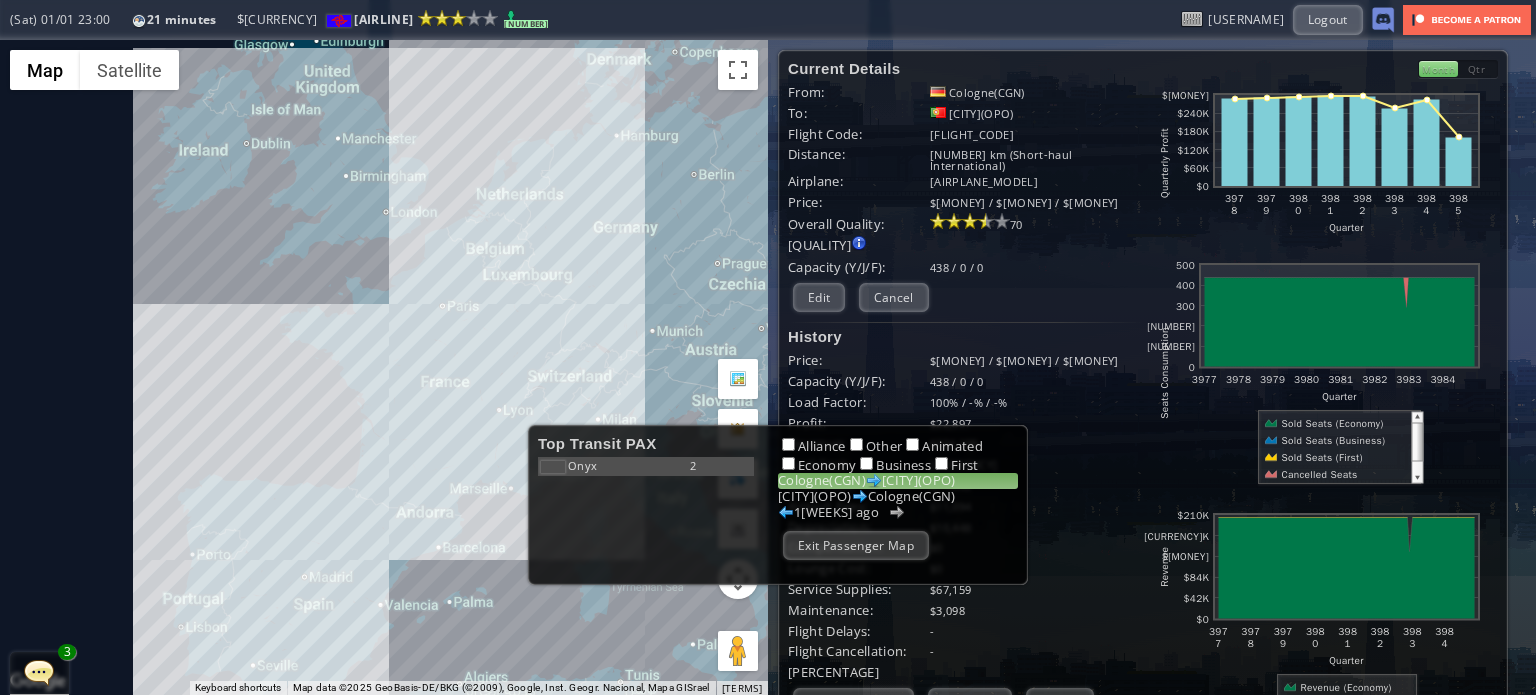 drag, startPoint x: 184, startPoint y: 233, endPoint x: 442, endPoint y: 404, distance: 309.52383 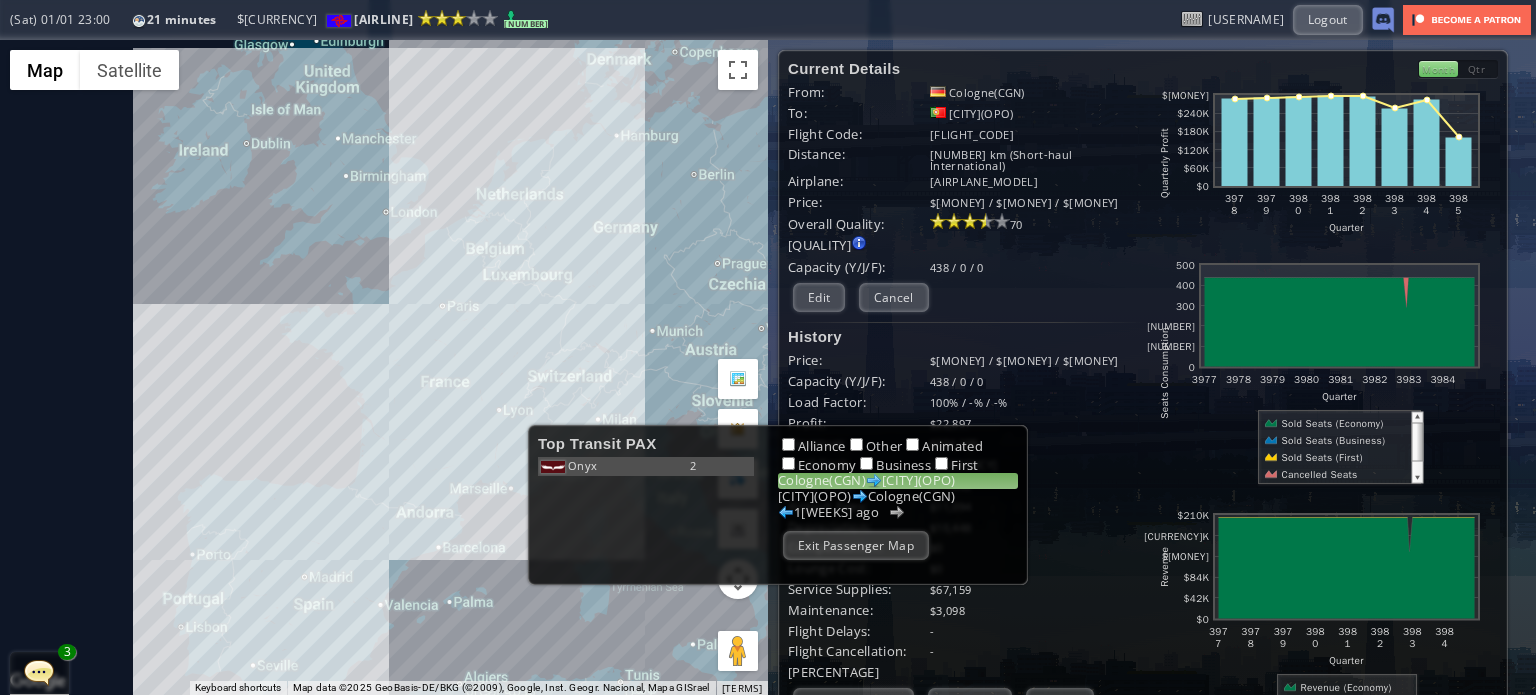 click on "To navigate, press the arrow keys." at bounding box center (384, 367) 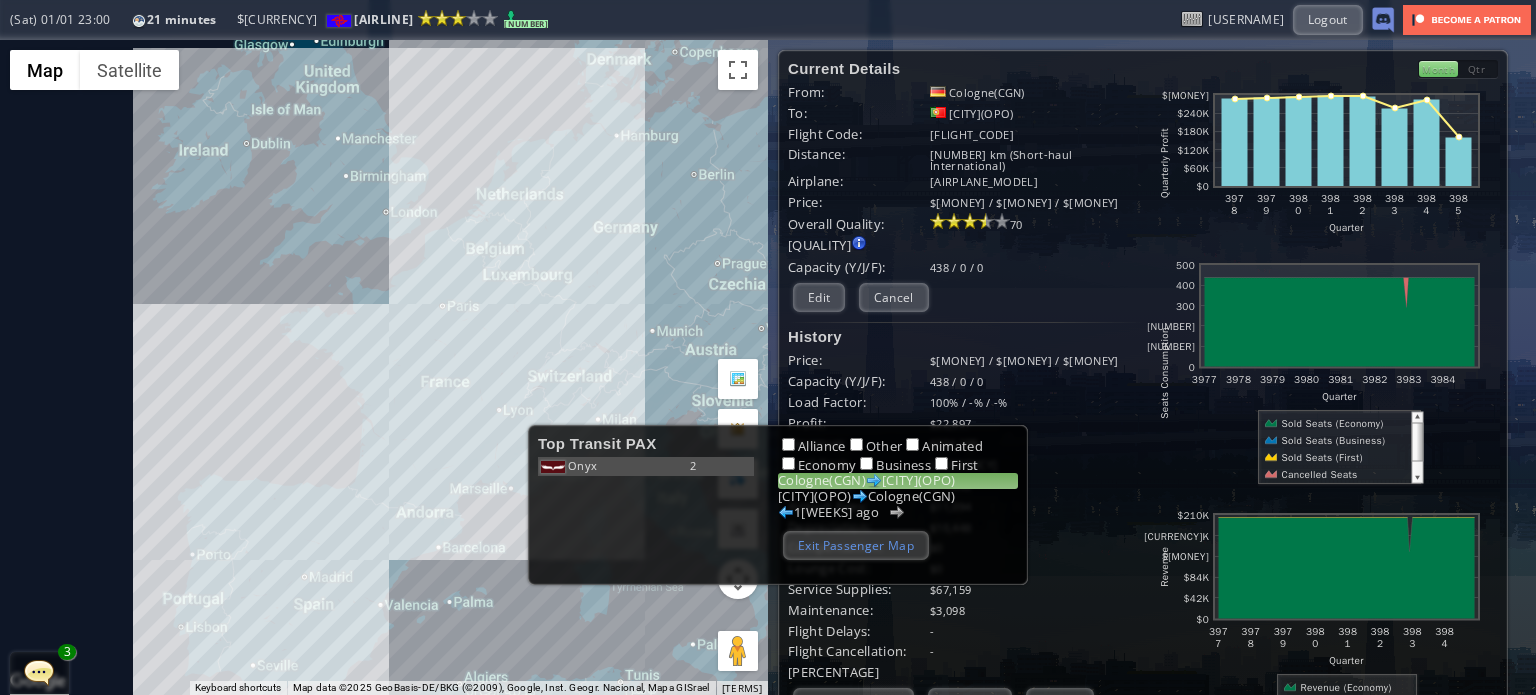 click on "Exit Passenger Map" at bounding box center (856, 545) 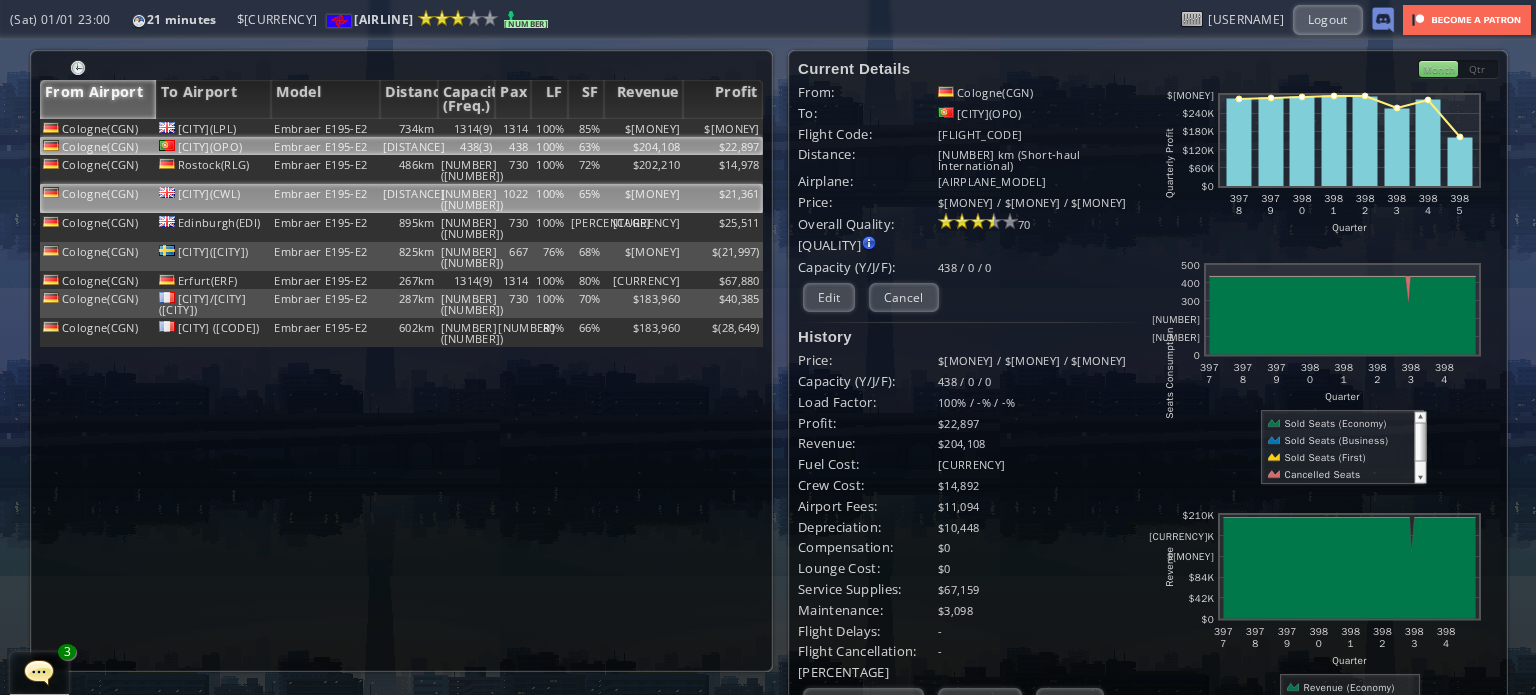click on "Embraer E195-E2" at bounding box center (325, 128) 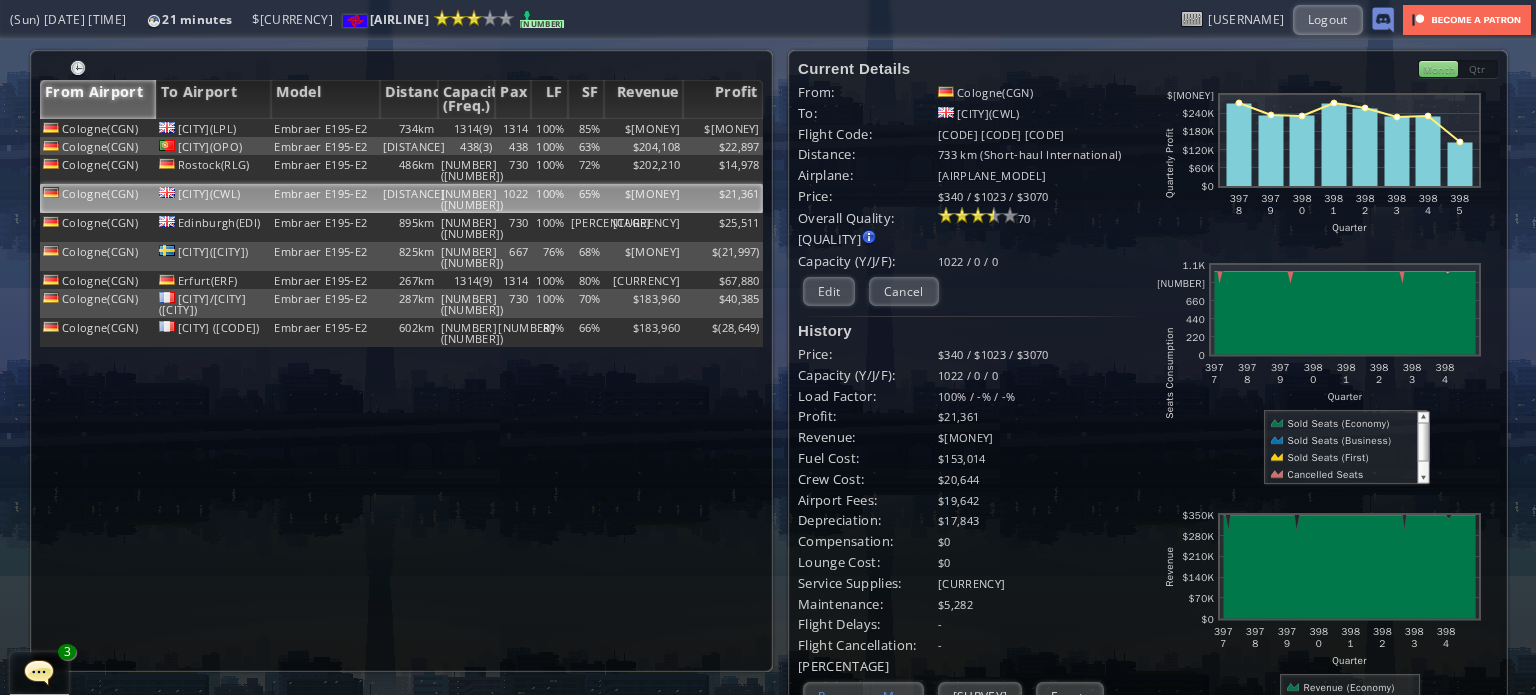 click on "Passenger Map" at bounding box center [863, 696] 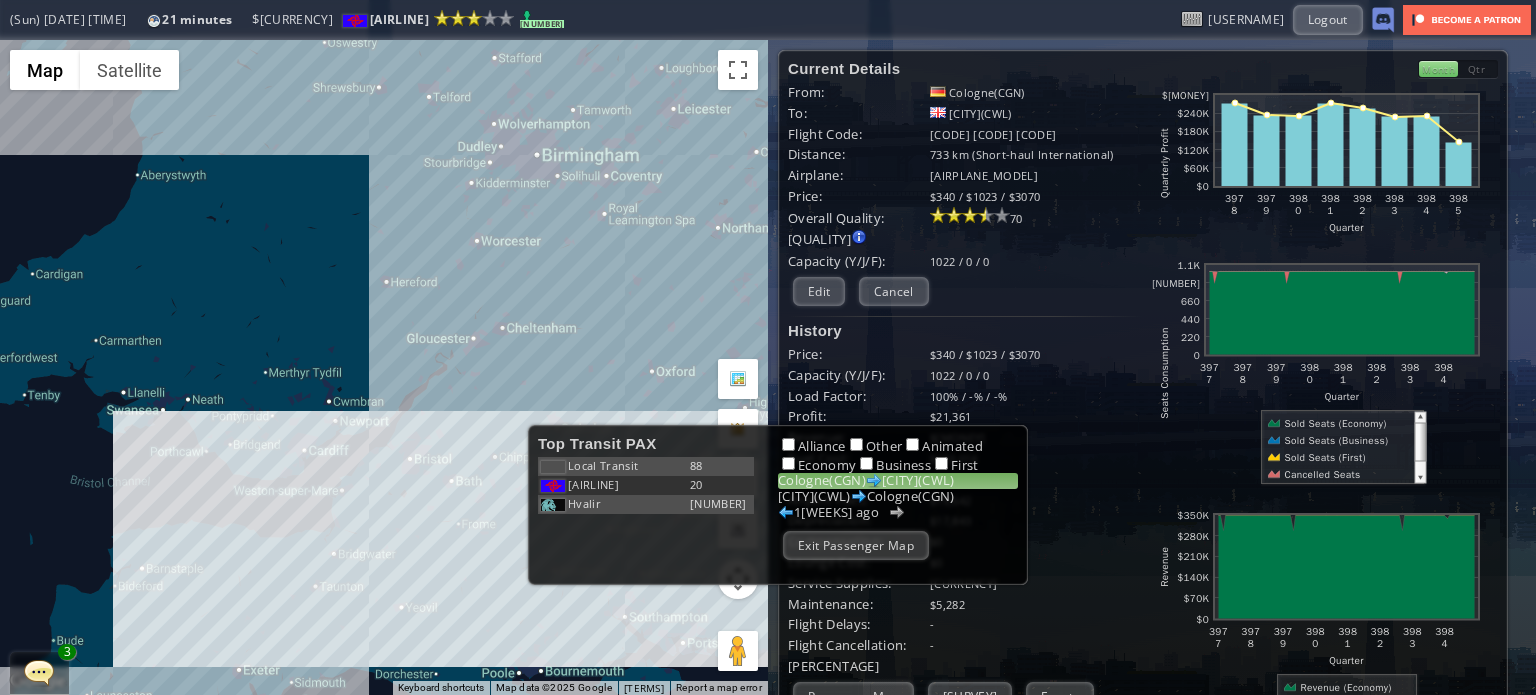 drag, startPoint x: 276, startPoint y: 243, endPoint x: 286, endPoint y: 563, distance: 320.15622 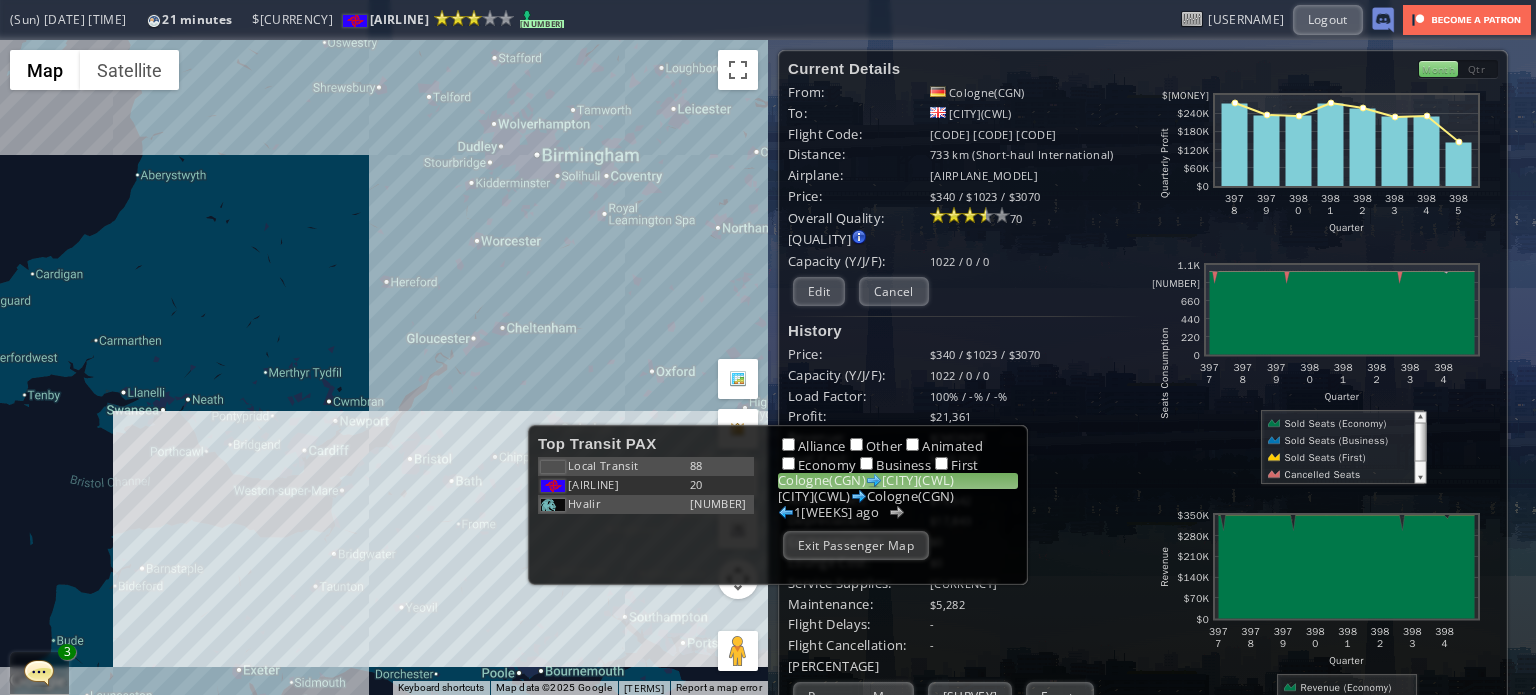 click on "To navigate, press the arrow keys." at bounding box center [384, 367] 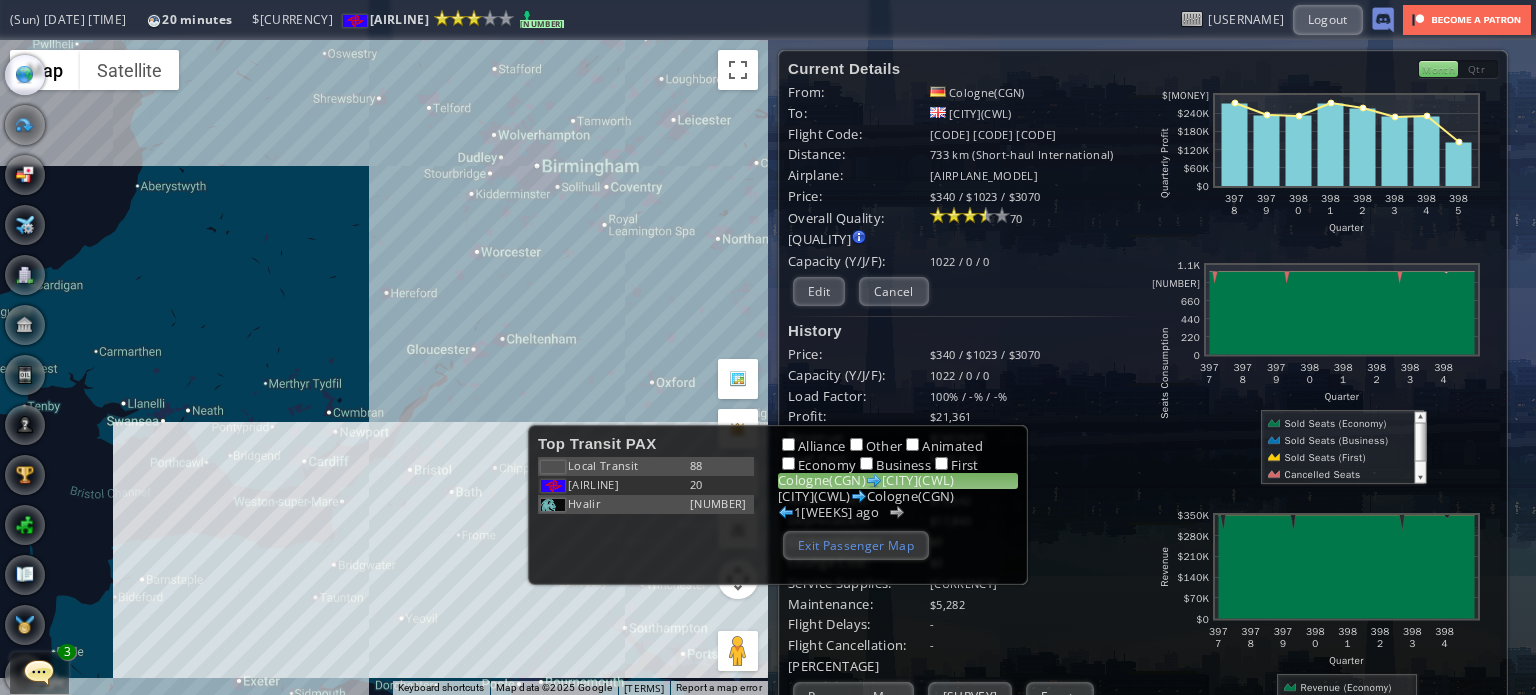 click on "Exit Passenger Map" at bounding box center (856, 545) 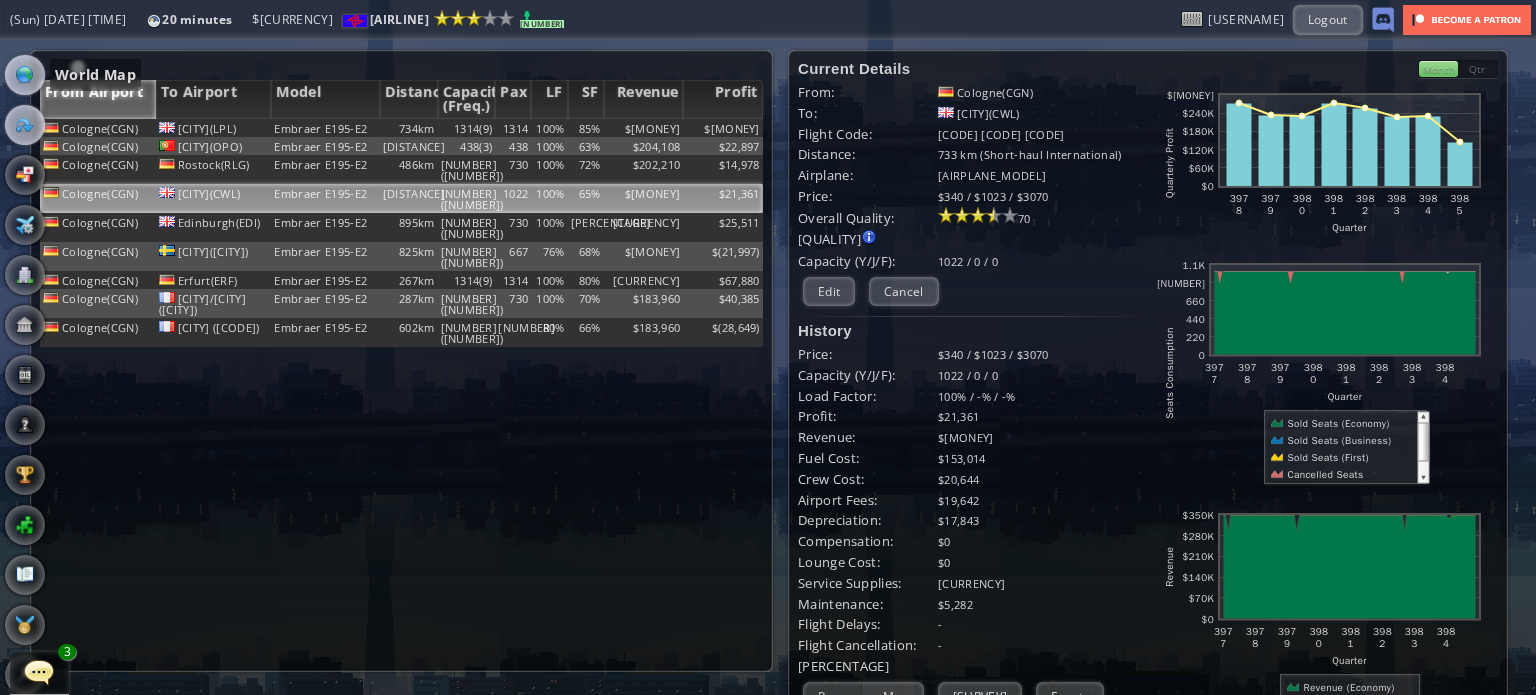 click at bounding box center [25, 75] 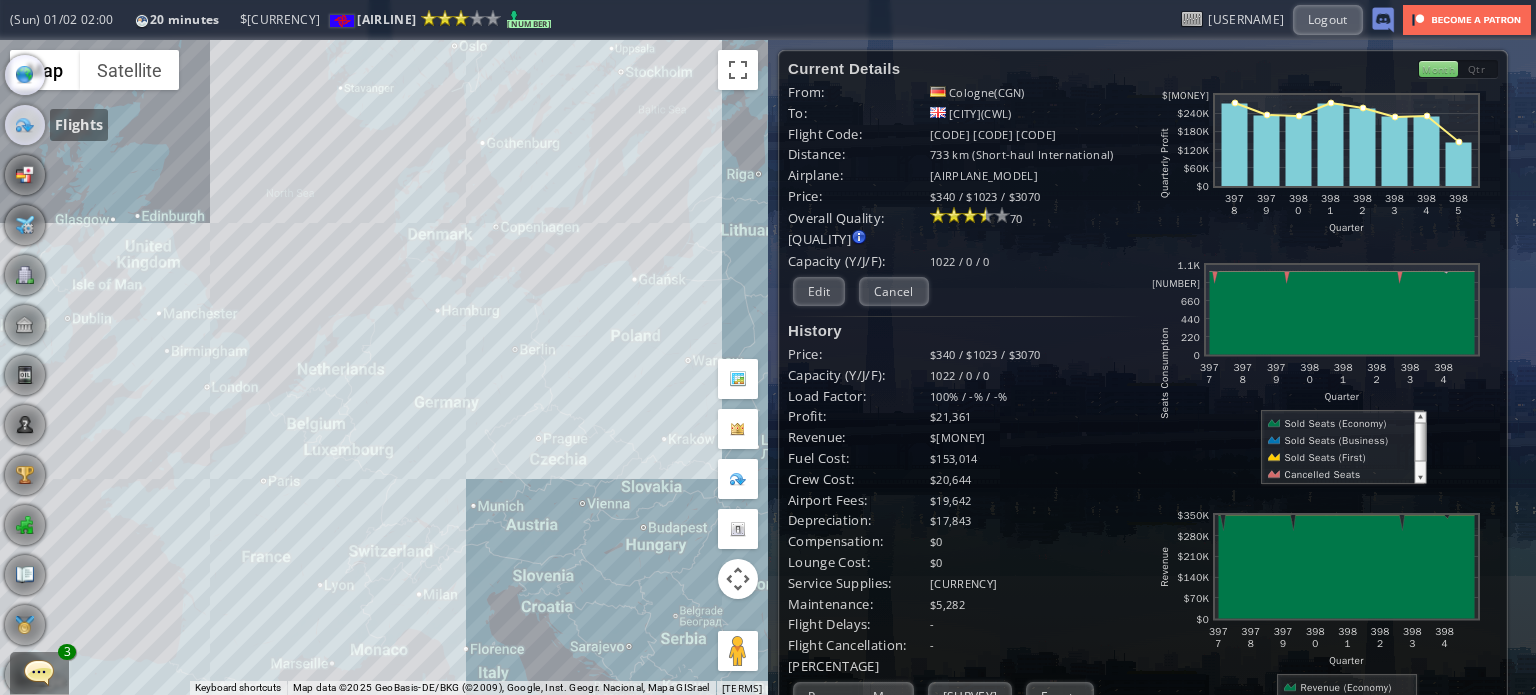 click at bounding box center (25, 125) 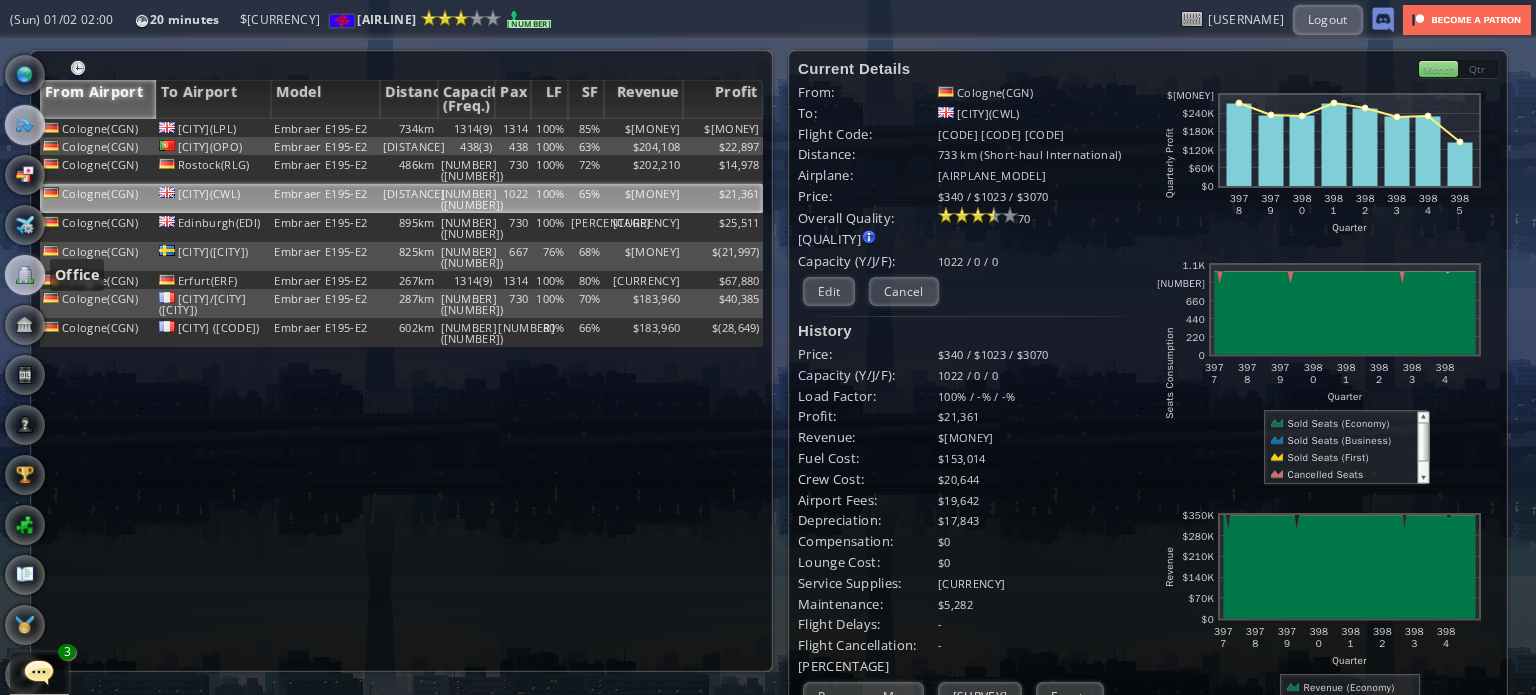 click at bounding box center [25, 275] 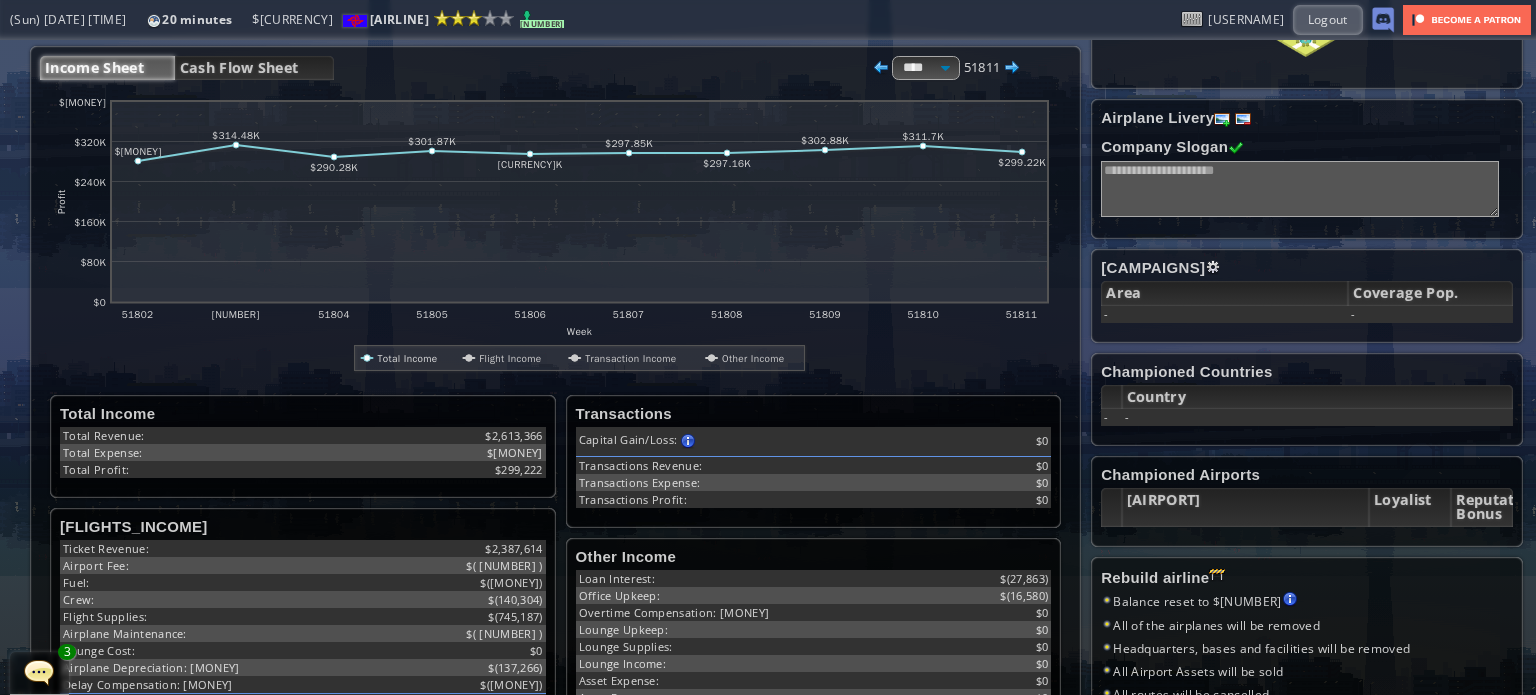 scroll, scrollTop: 100, scrollLeft: 0, axis: vertical 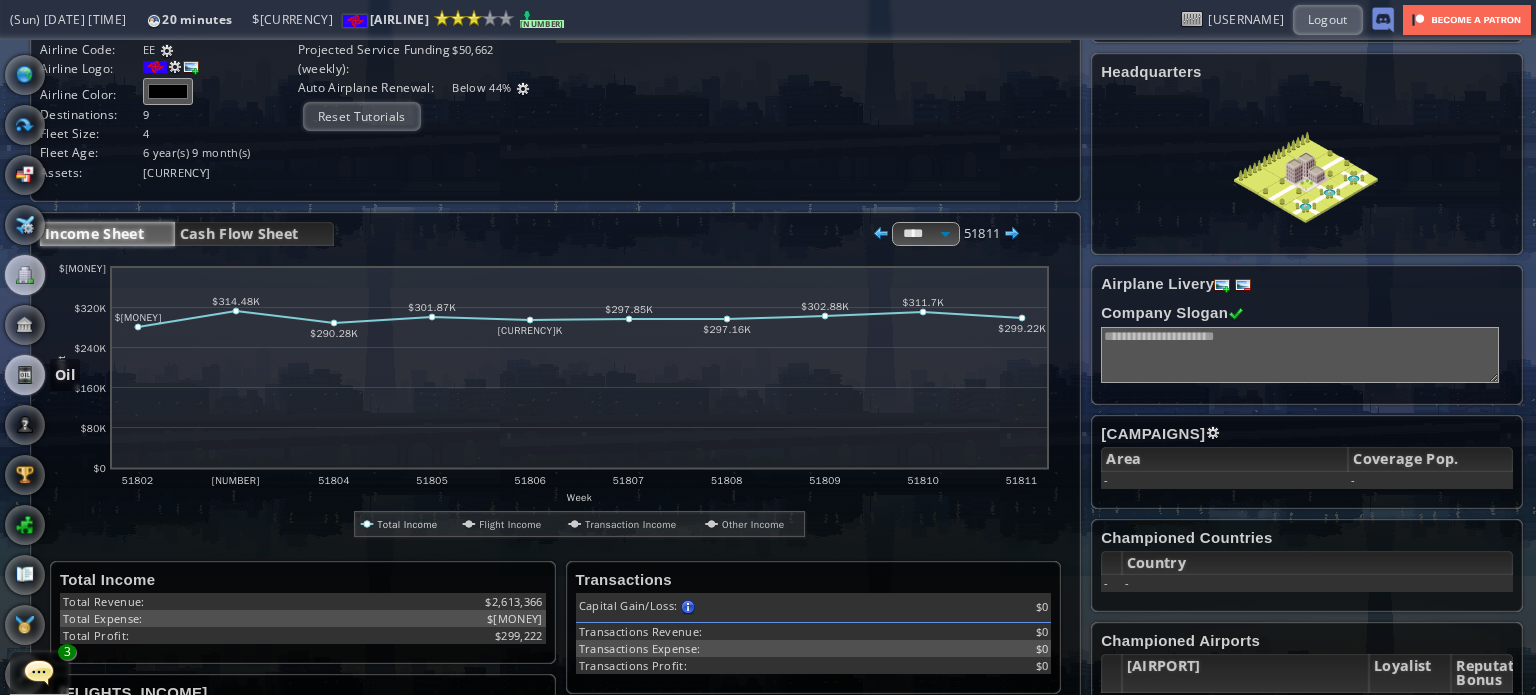 click at bounding box center [25, 375] 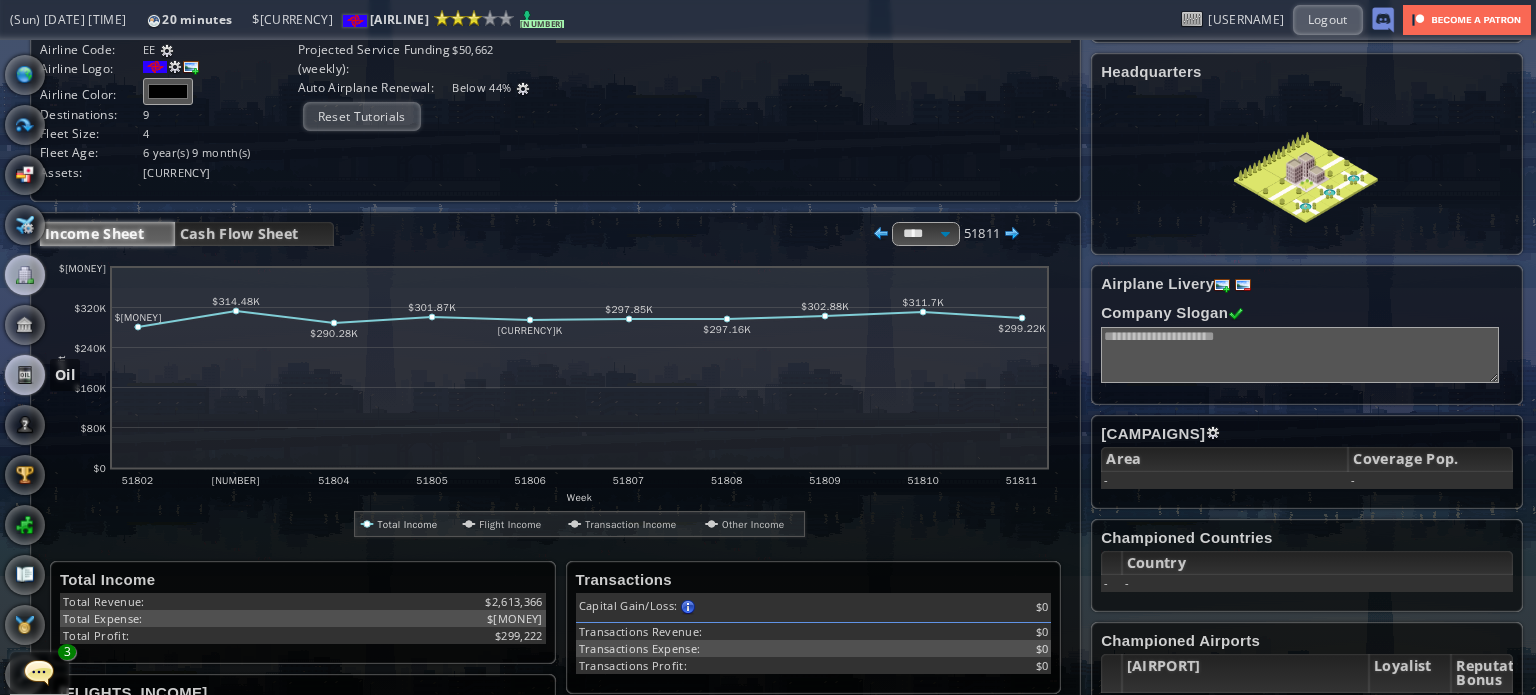 scroll, scrollTop: 0, scrollLeft: 0, axis: both 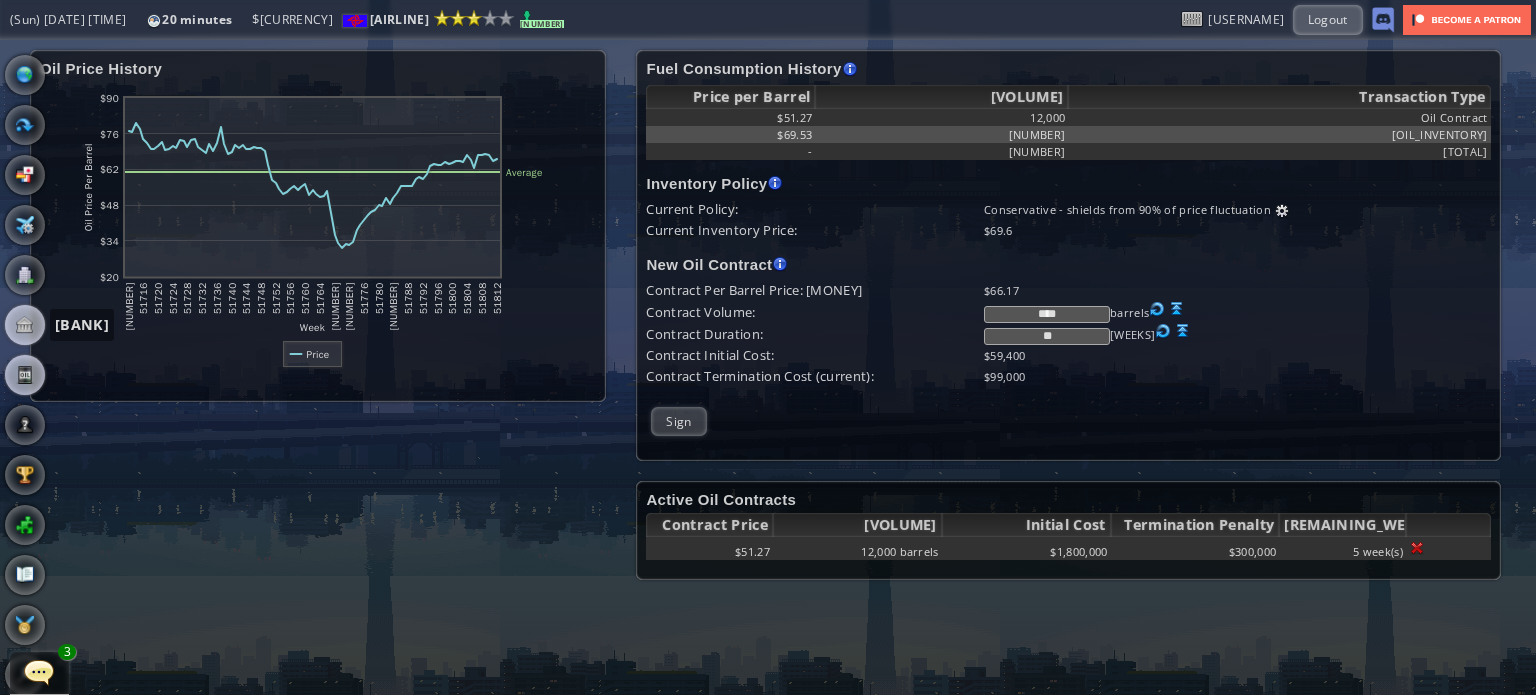 click at bounding box center (25, 325) 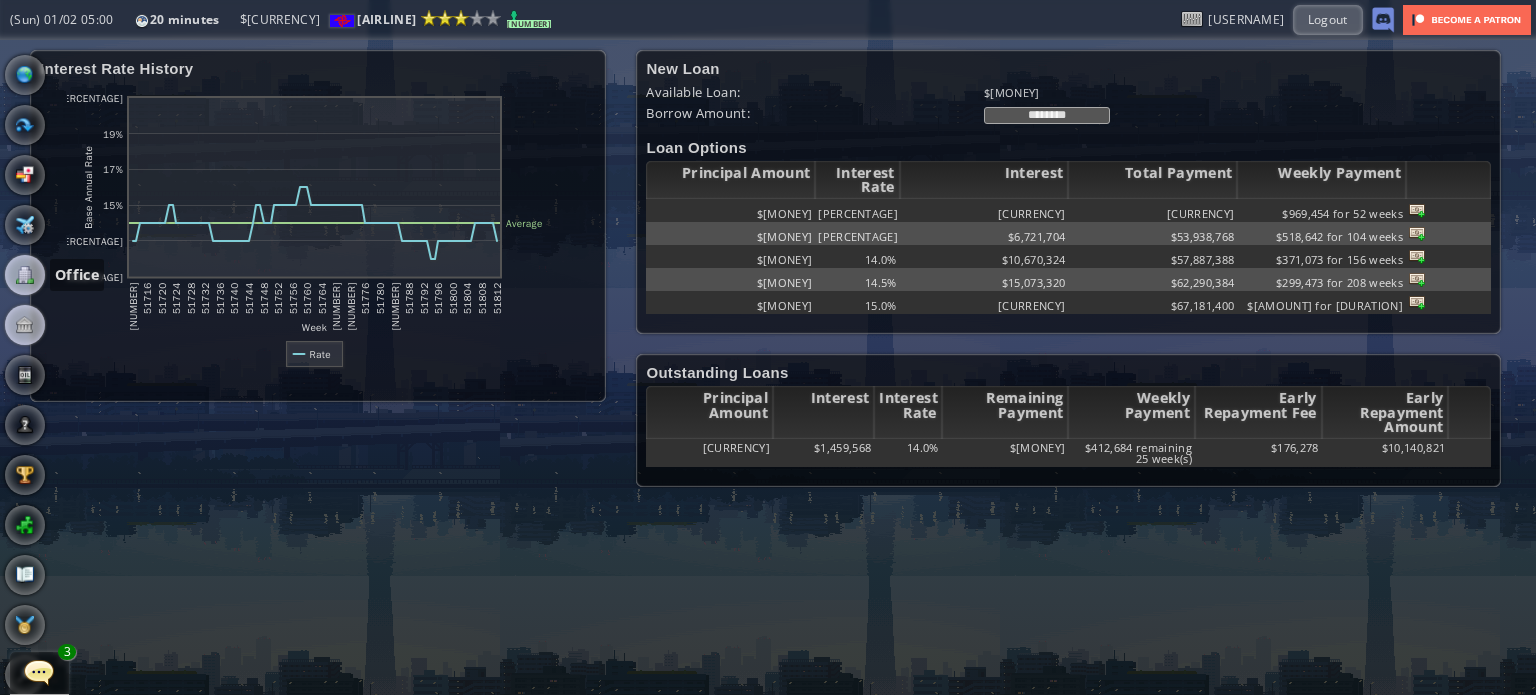 click at bounding box center [25, 275] 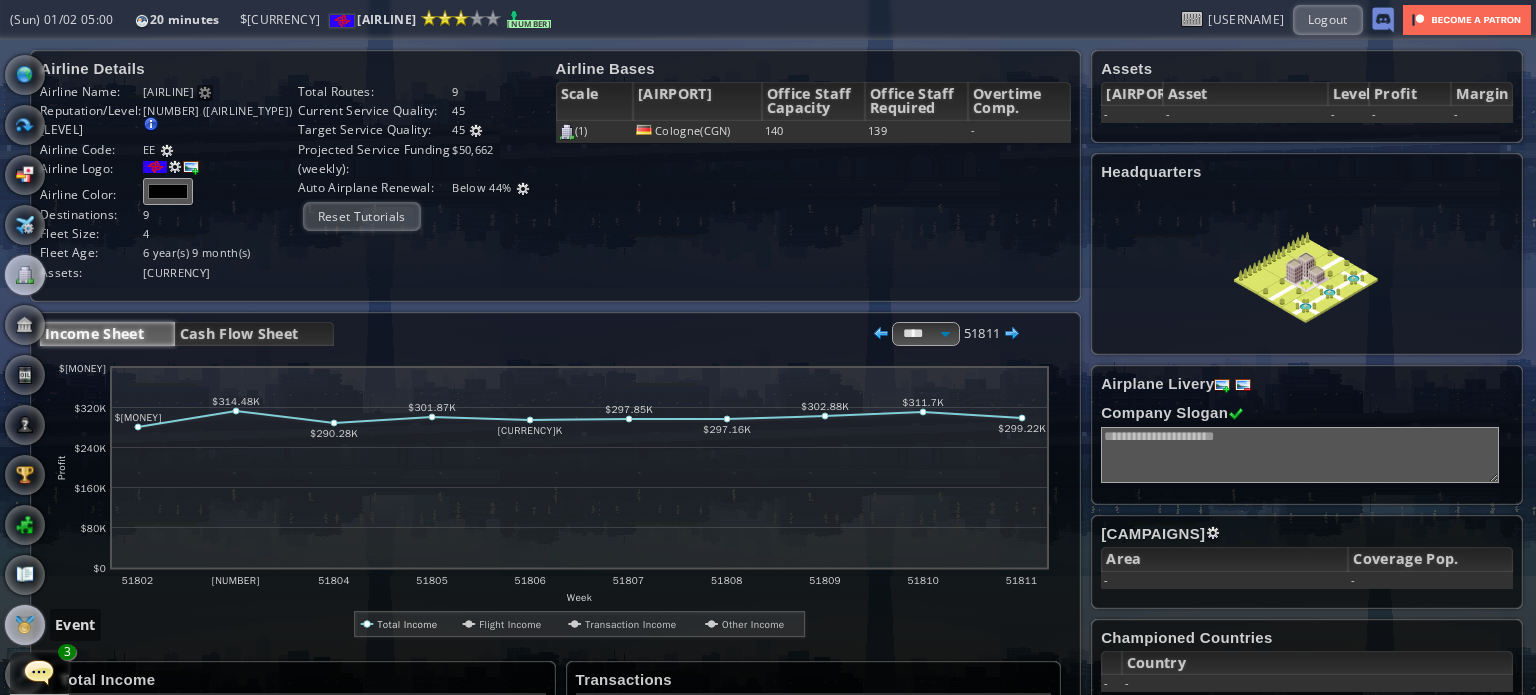 click at bounding box center (25, 625) 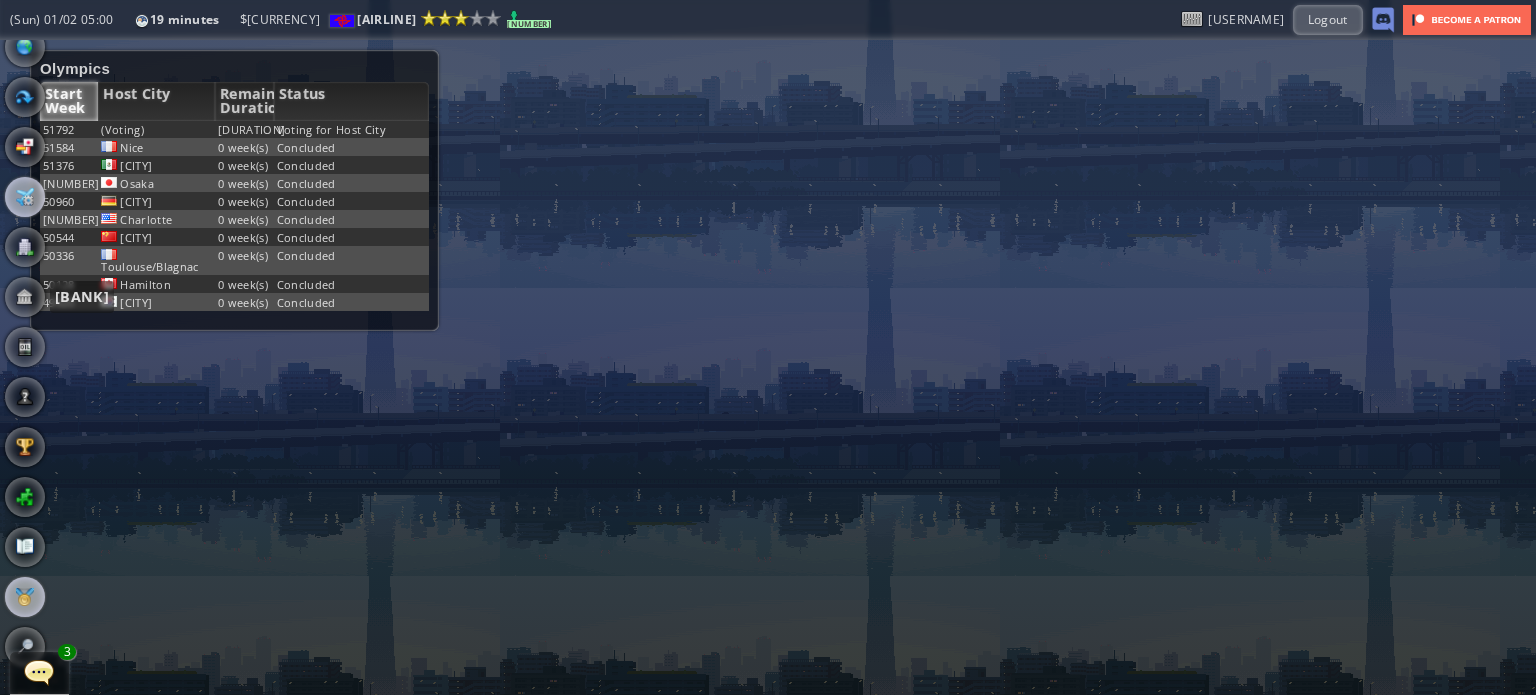 scroll, scrollTop: 0, scrollLeft: 0, axis: both 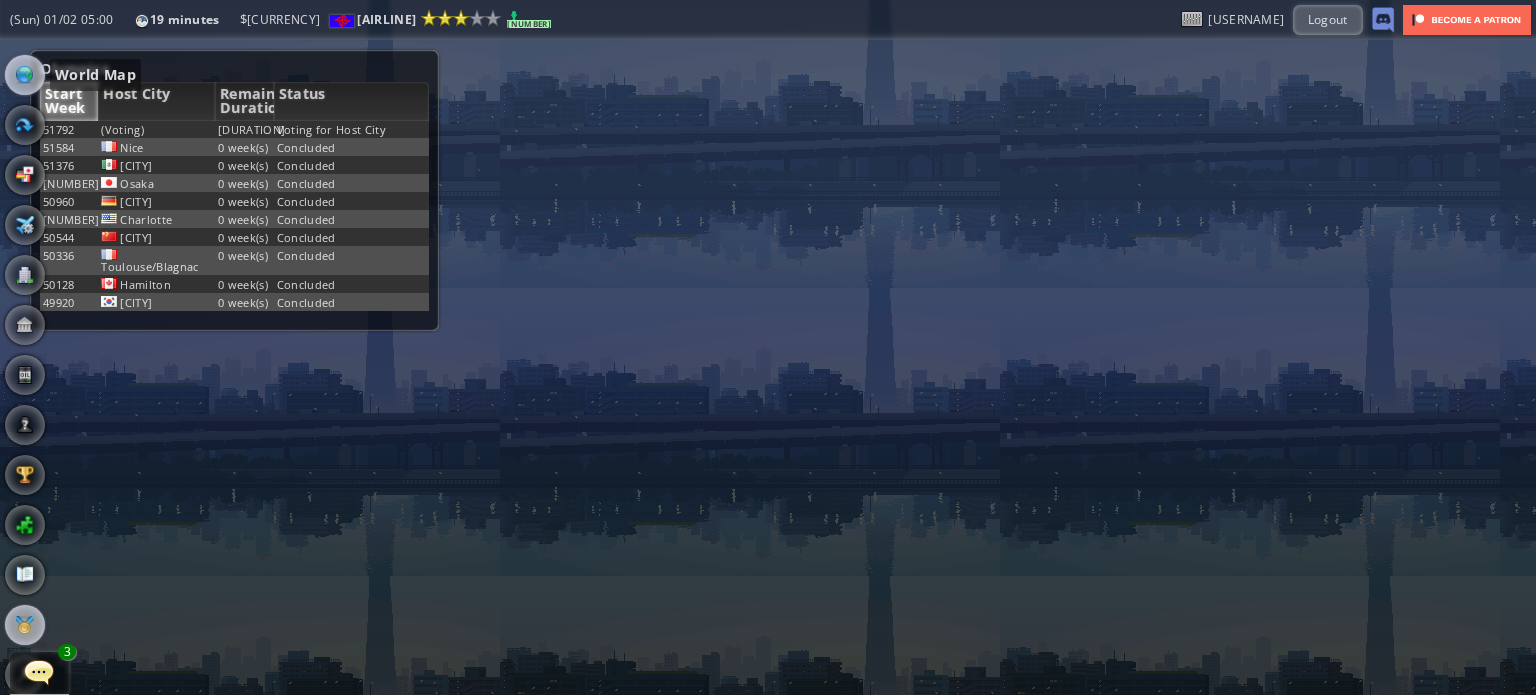 click at bounding box center [25, 75] 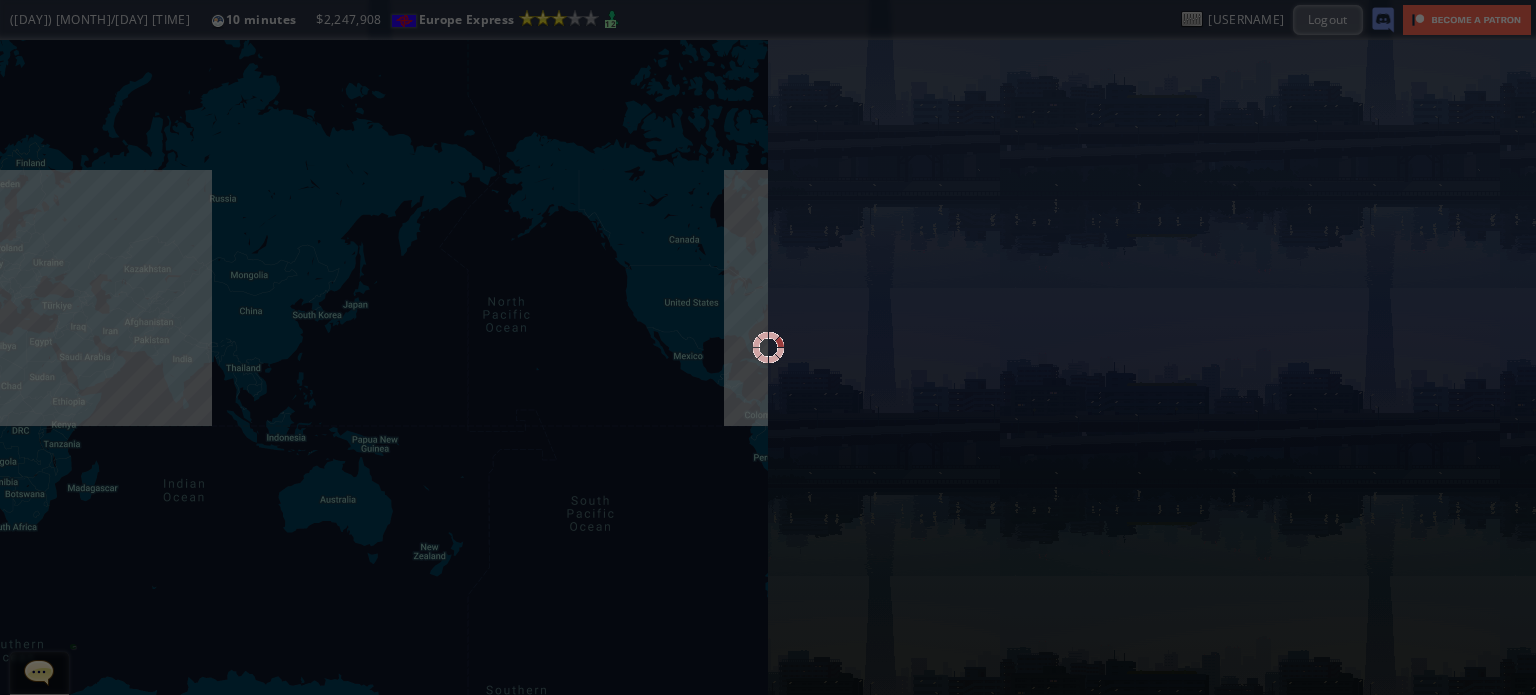 scroll, scrollTop: 0, scrollLeft: 0, axis: both 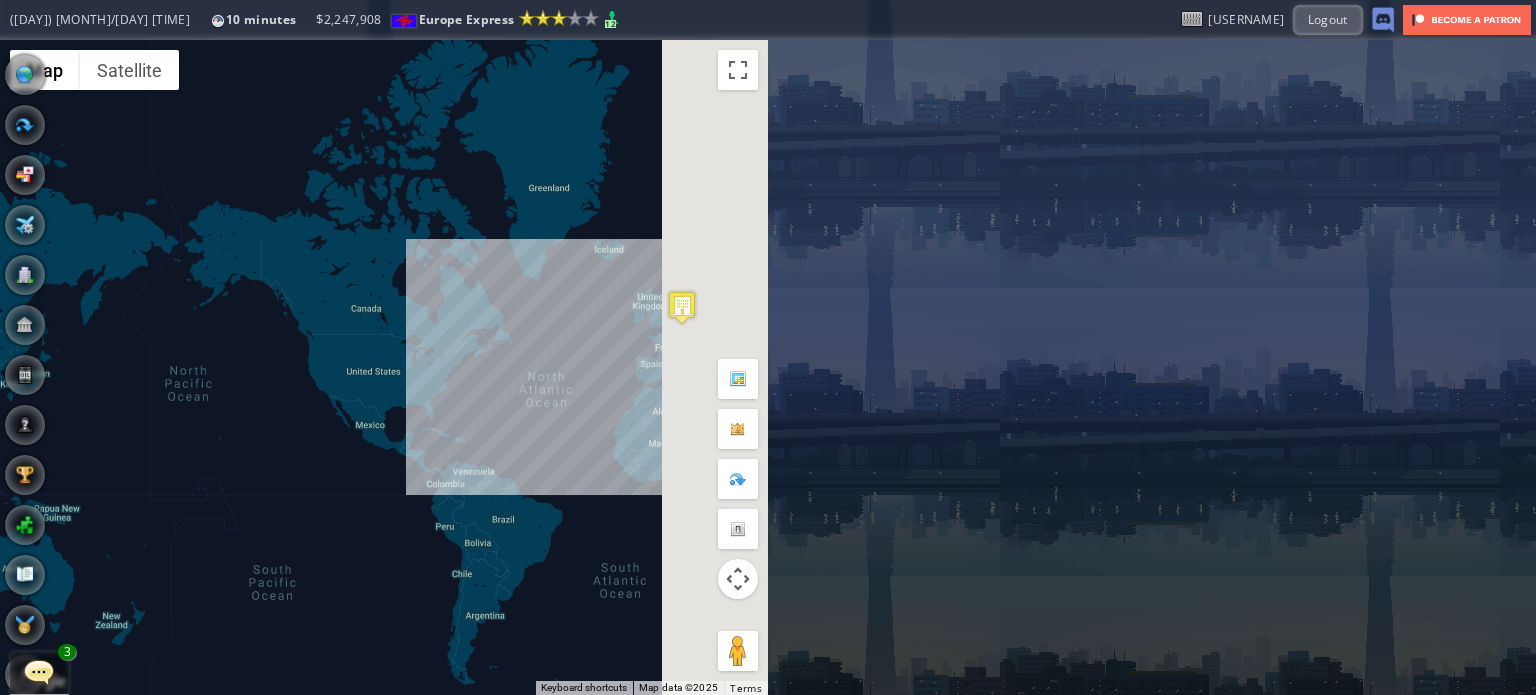drag, startPoint x: 576, startPoint y: 323, endPoint x: 80, endPoint y: 416, distance: 504.64343 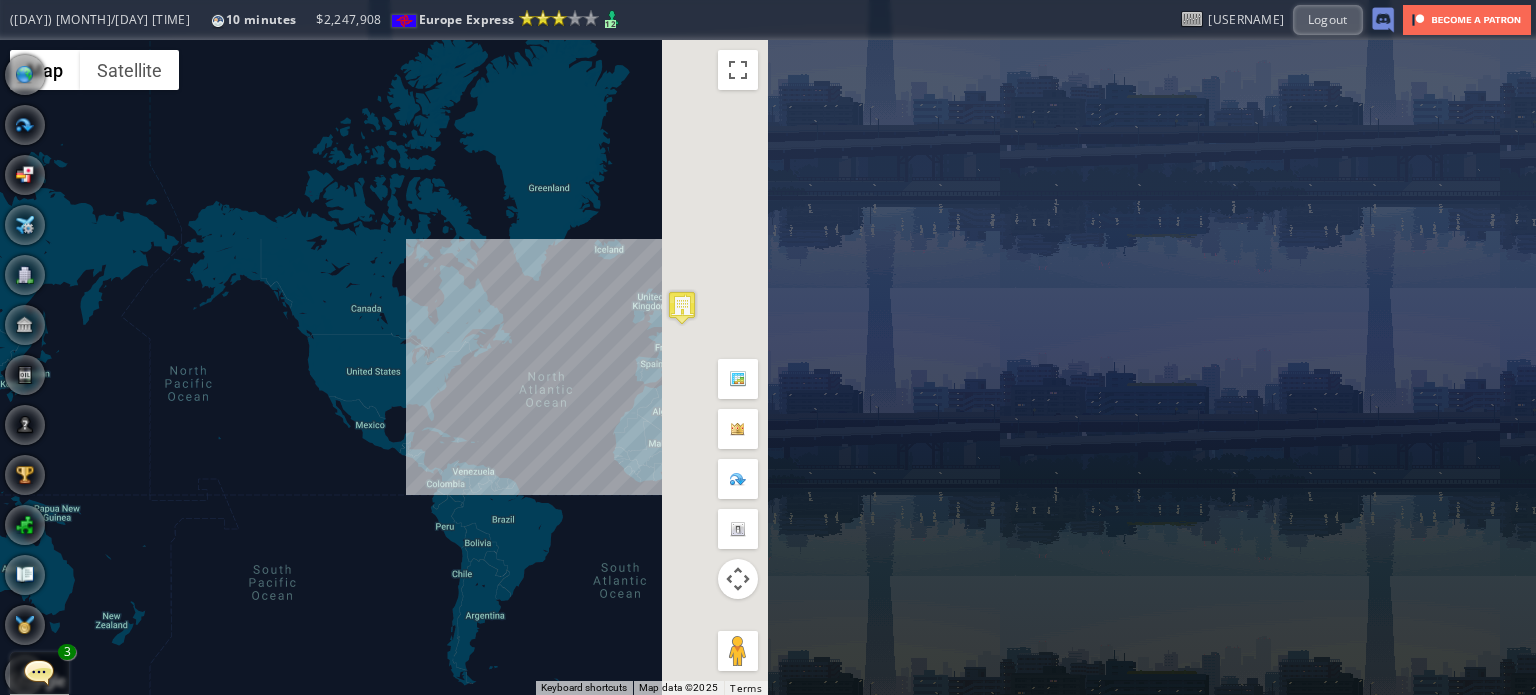 click on "To navigate, press the arrow keys." at bounding box center (384, 367) 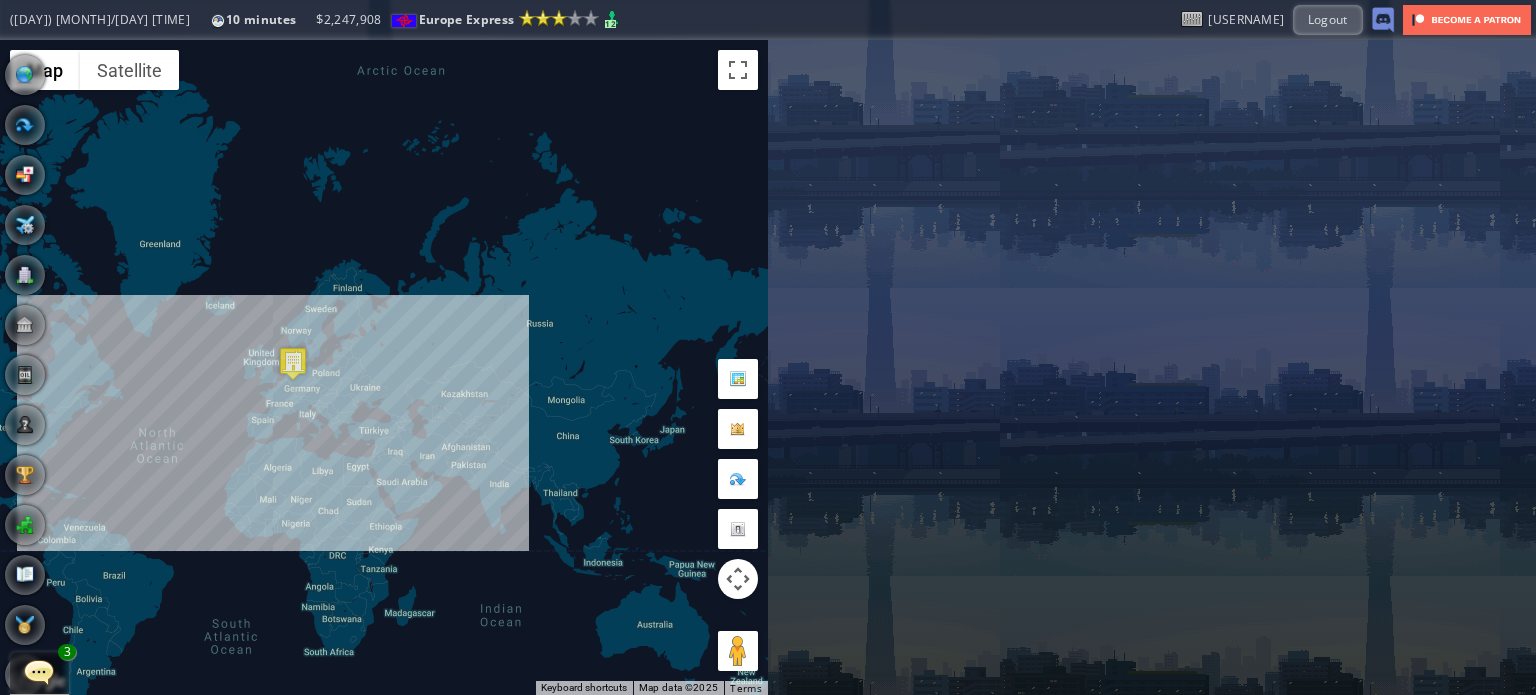 drag, startPoint x: 226, startPoint y: 390, endPoint x: 336, endPoint y: 416, distance: 113.03097 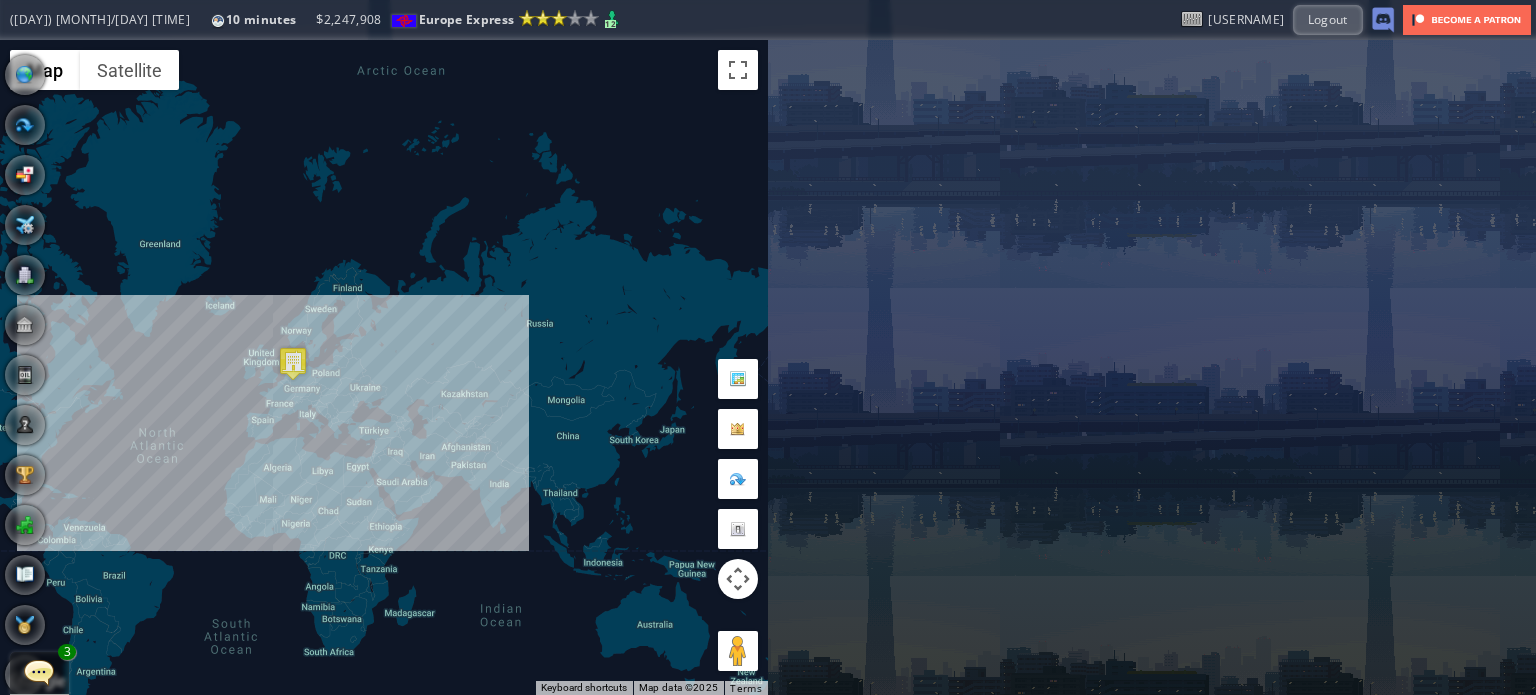 click on "To navigate, press the arrow keys." at bounding box center (384, 367) 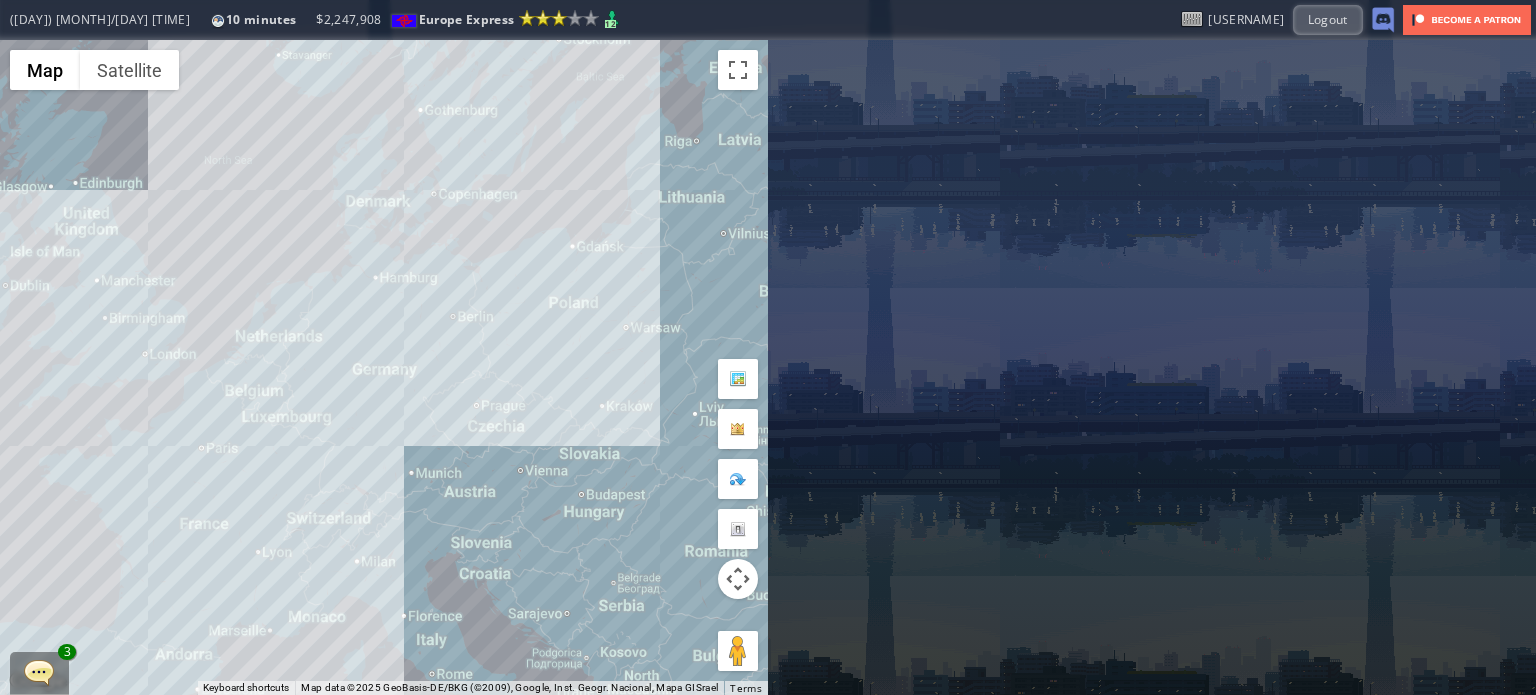 drag, startPoint x: 83, startPoint y: 202, endPoint x: 268, endPoint y: 473, distance: 328.12497 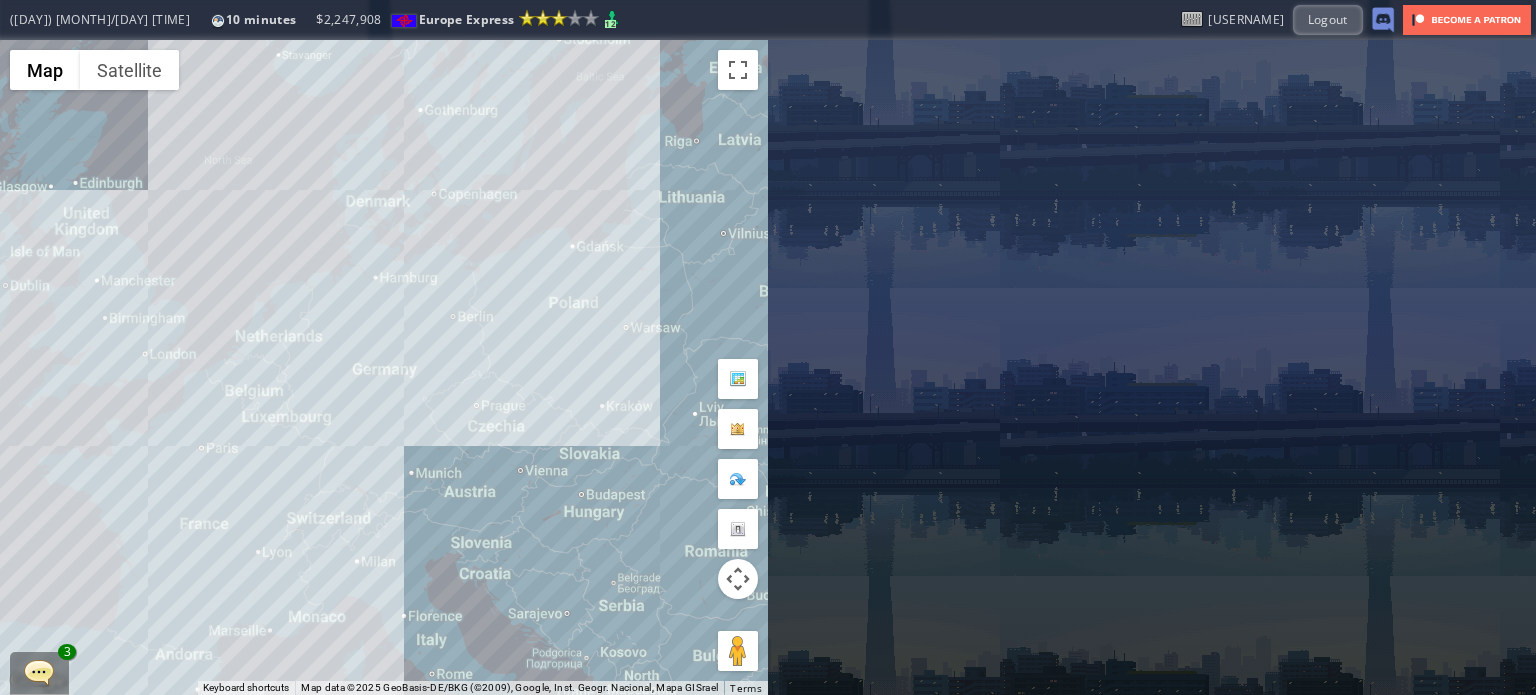 click on "To navigate, press the arrow keys." at bounding box center (384, 367) 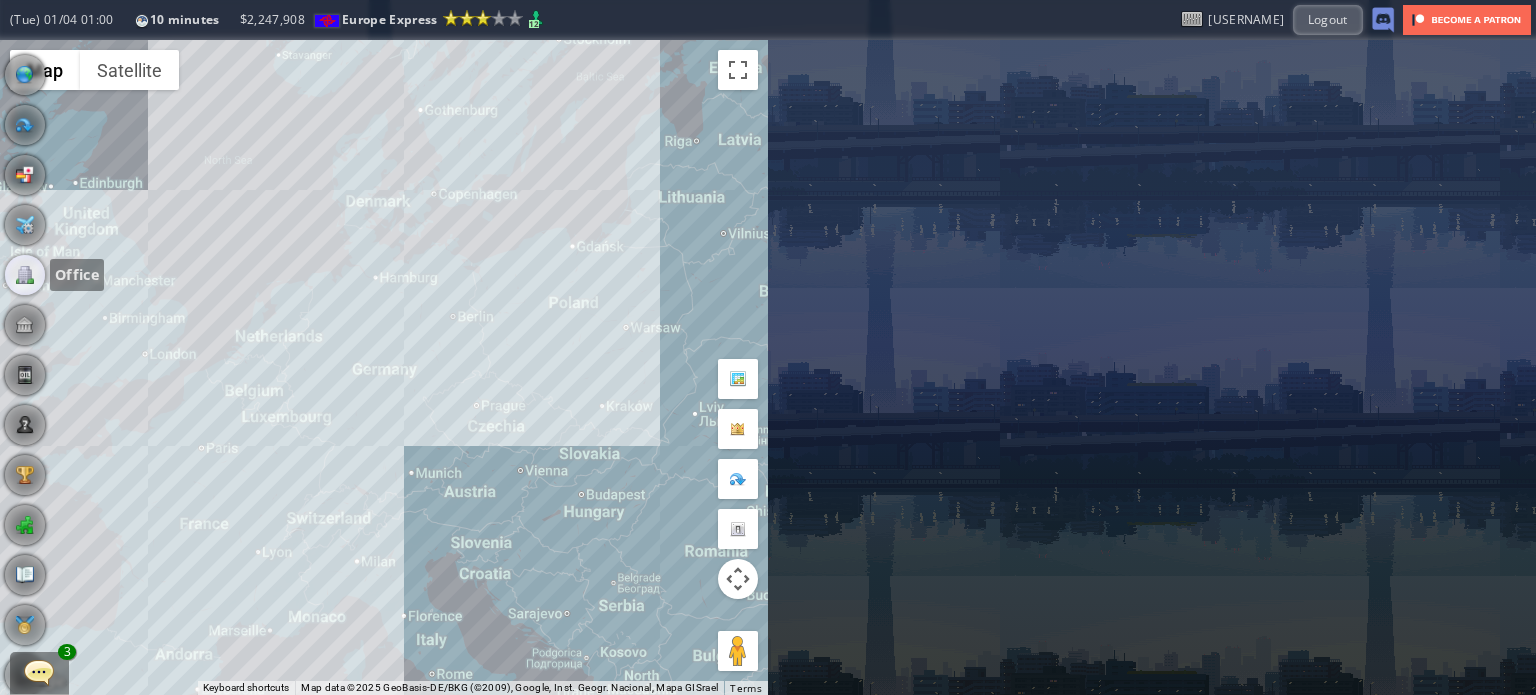 click at bounding box center (25, 275) 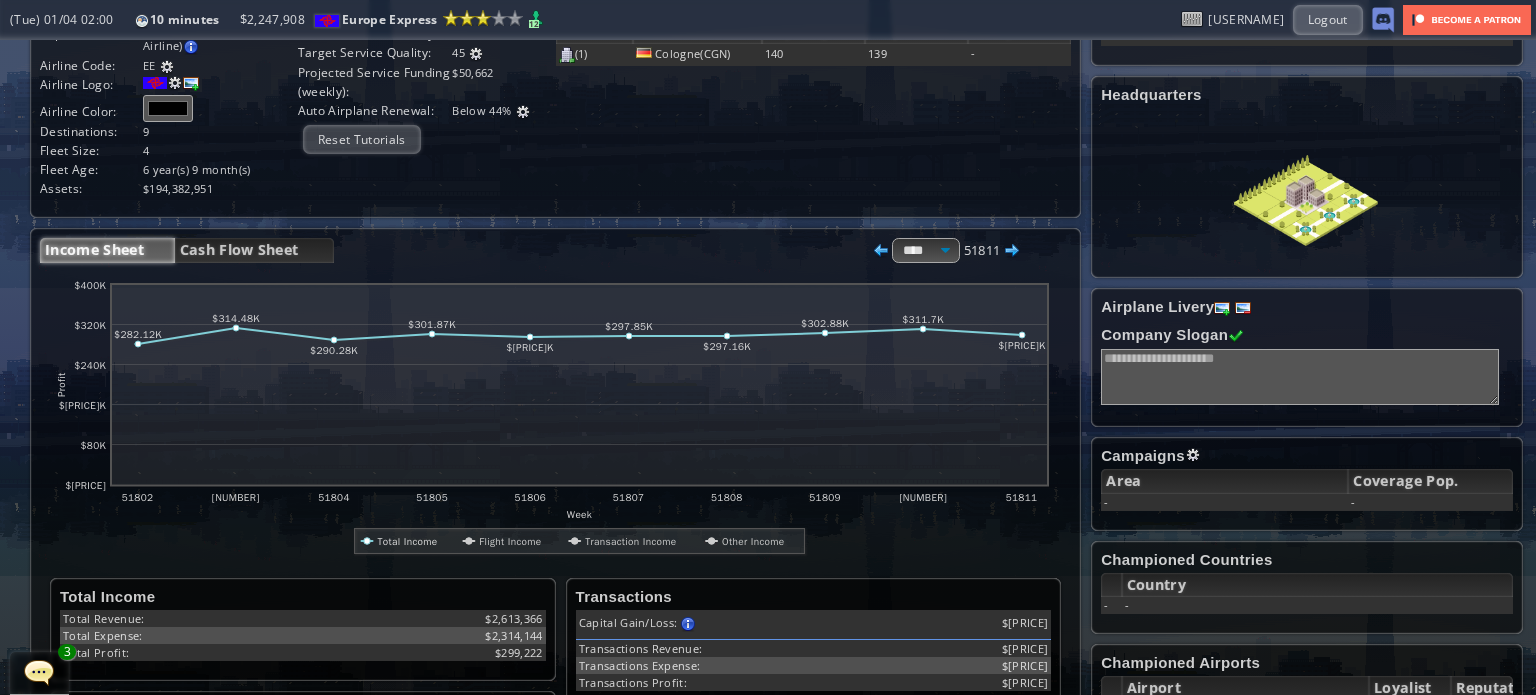scroll, scrollTop: 0, scrollLeft: 0, axis: both 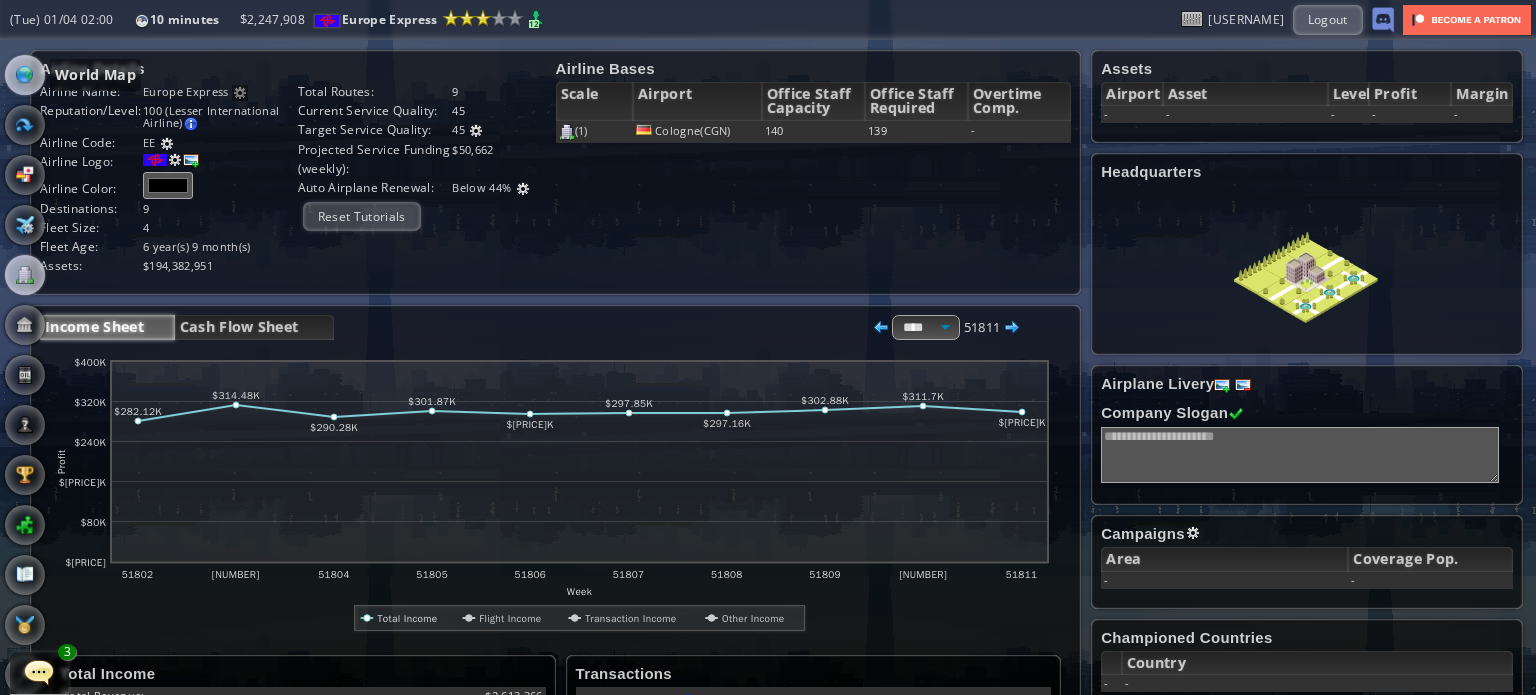 click at bounding box center [25, 75] 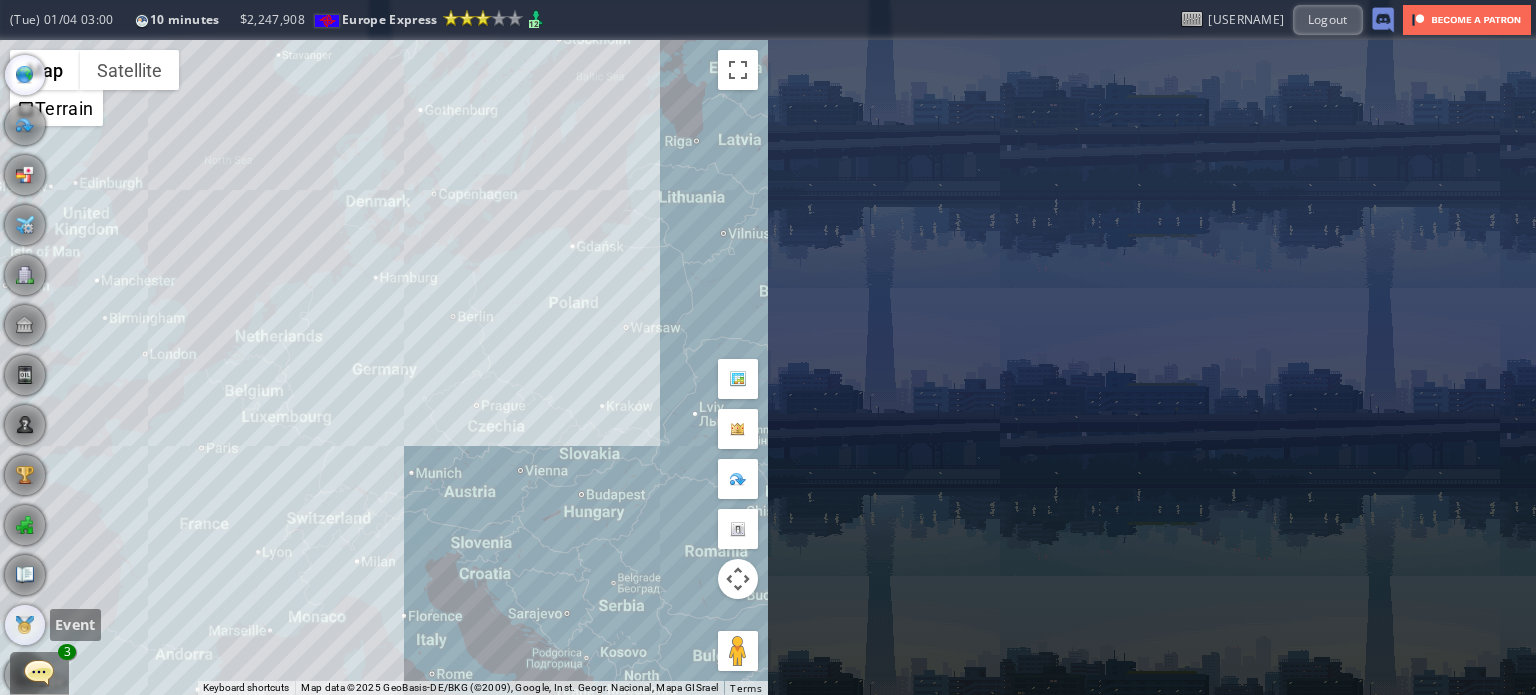 click at bounding box center [25, 625] 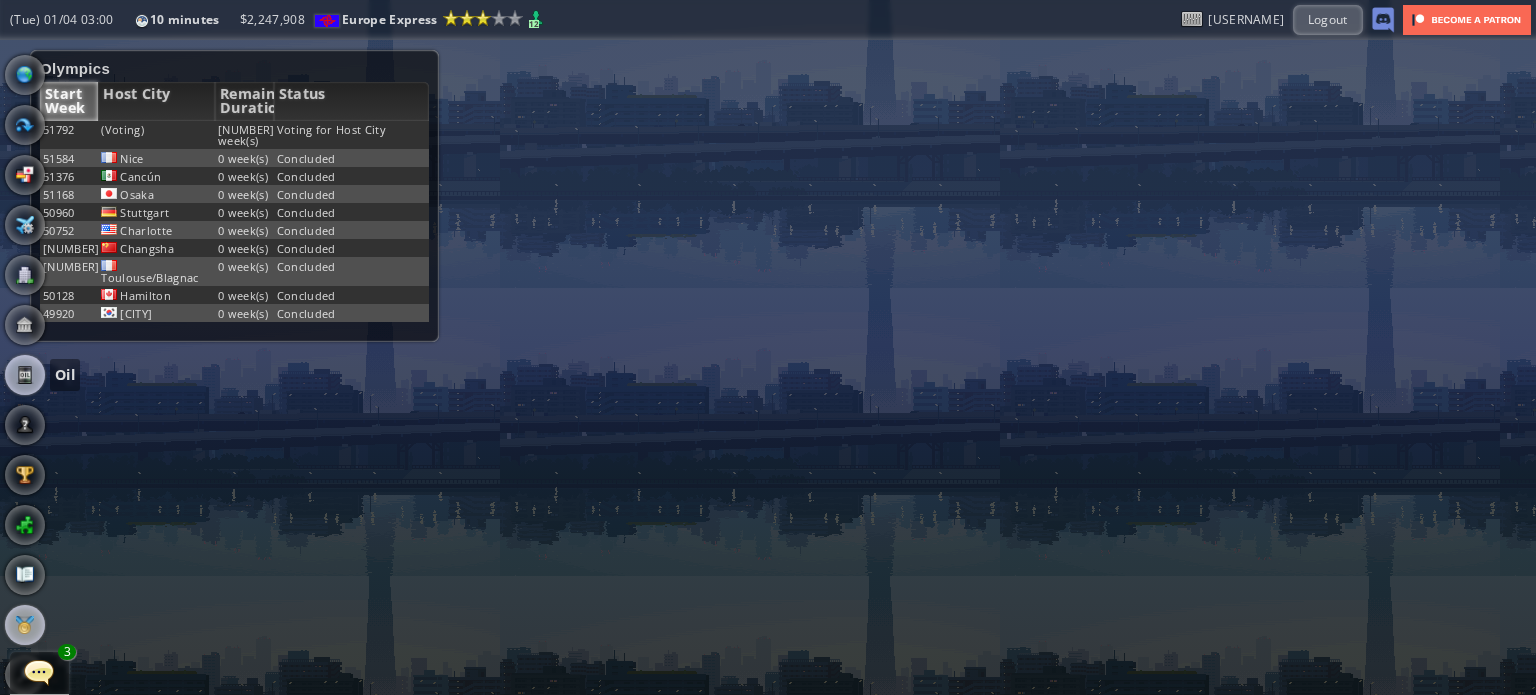 click at bounding box center [25, 375] 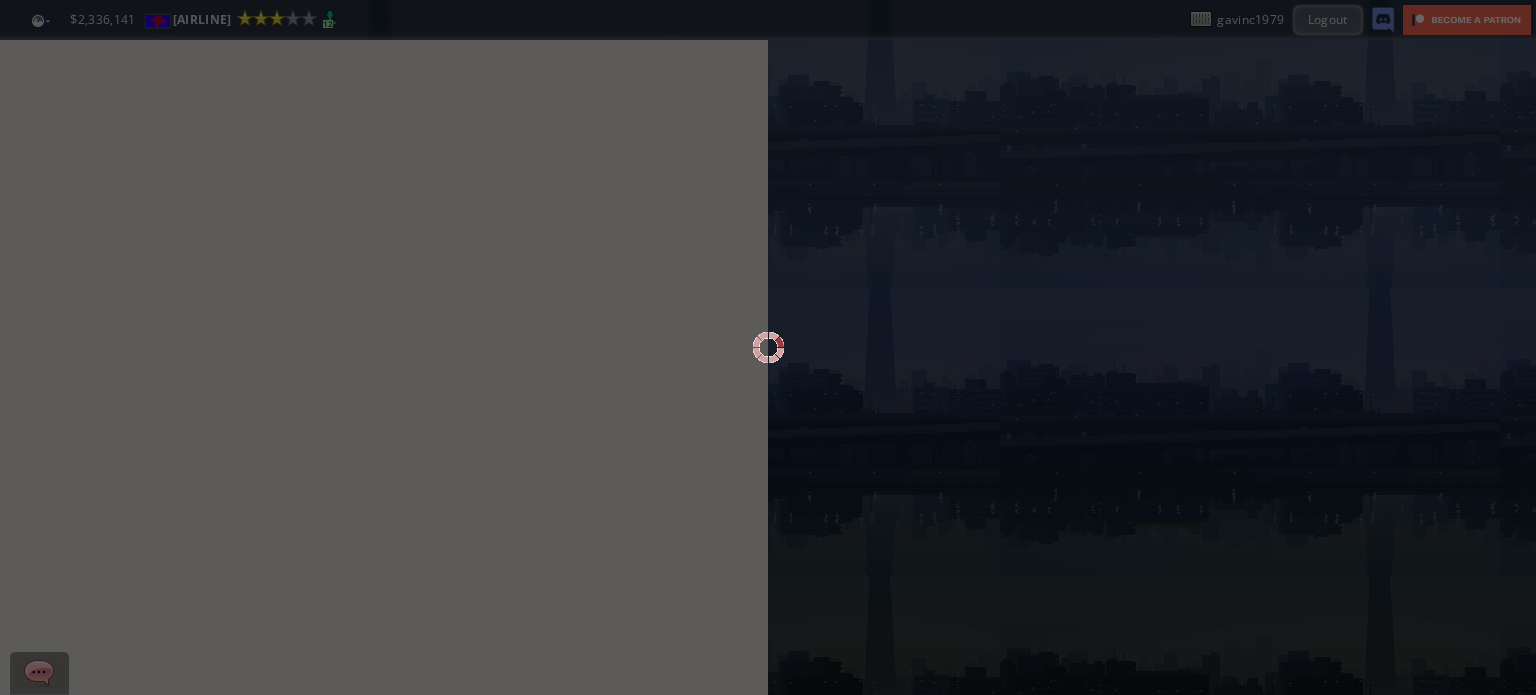 scroll, scrollTop: 0, scrollLeft: 0, axis: both 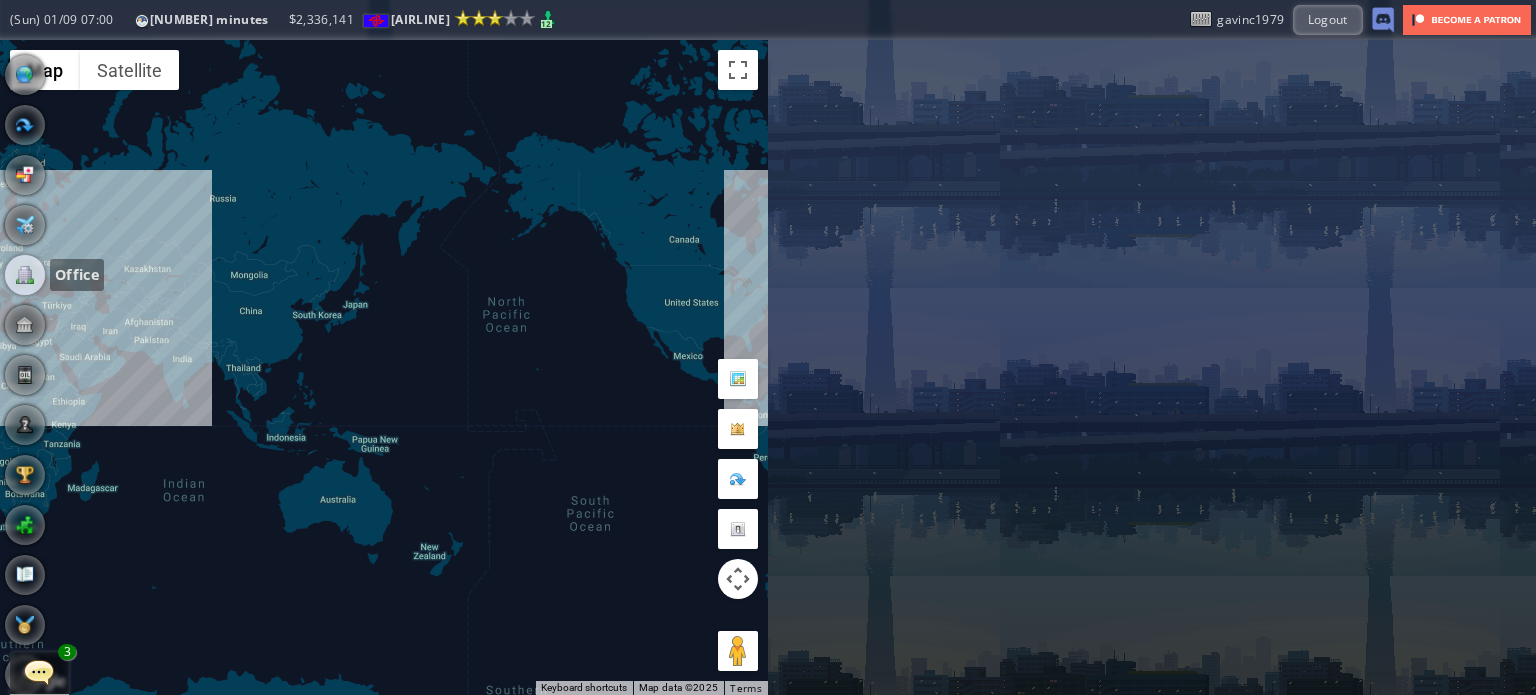 click at bounding box center [25, 275] 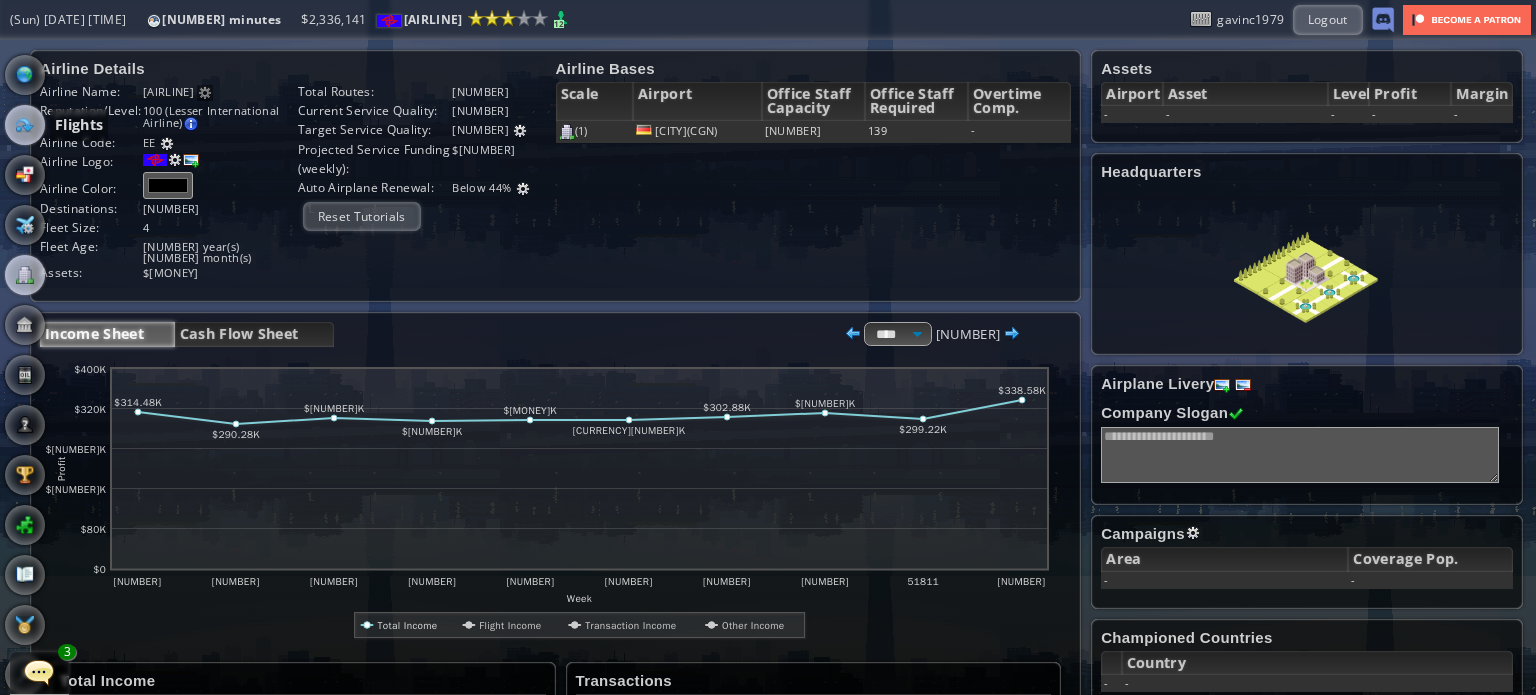 click at bounding box center (25, 125) 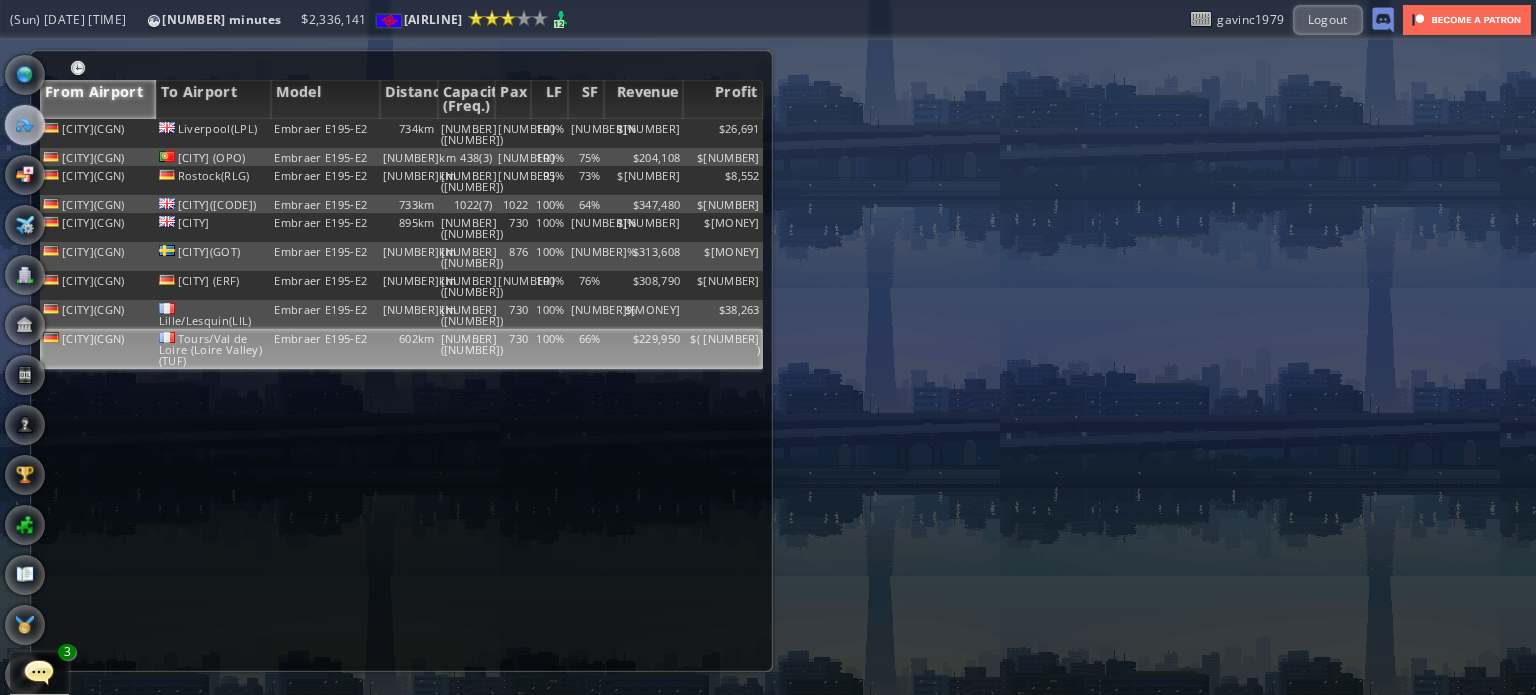 click on "602km" at bounding box center (409, 133) 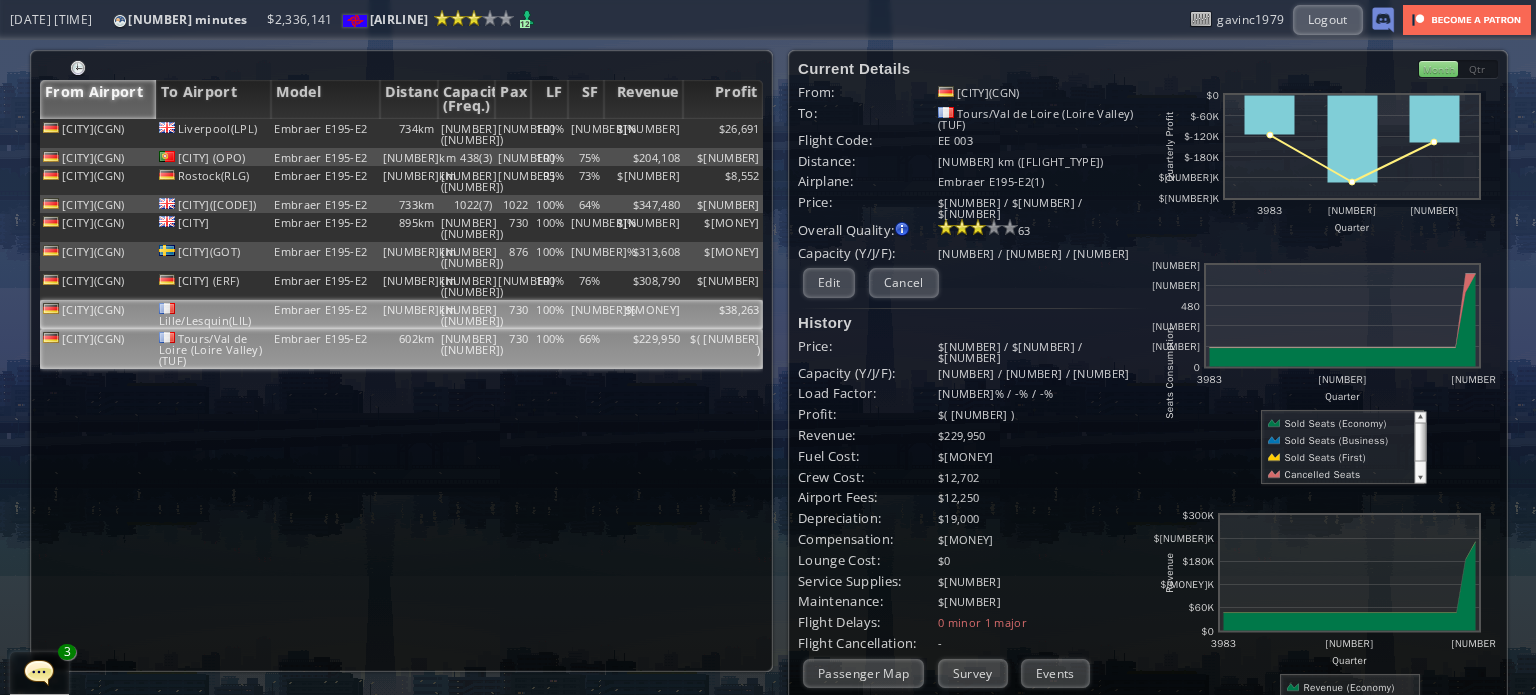 click on "$38,263" at bounding box center [723, 133] 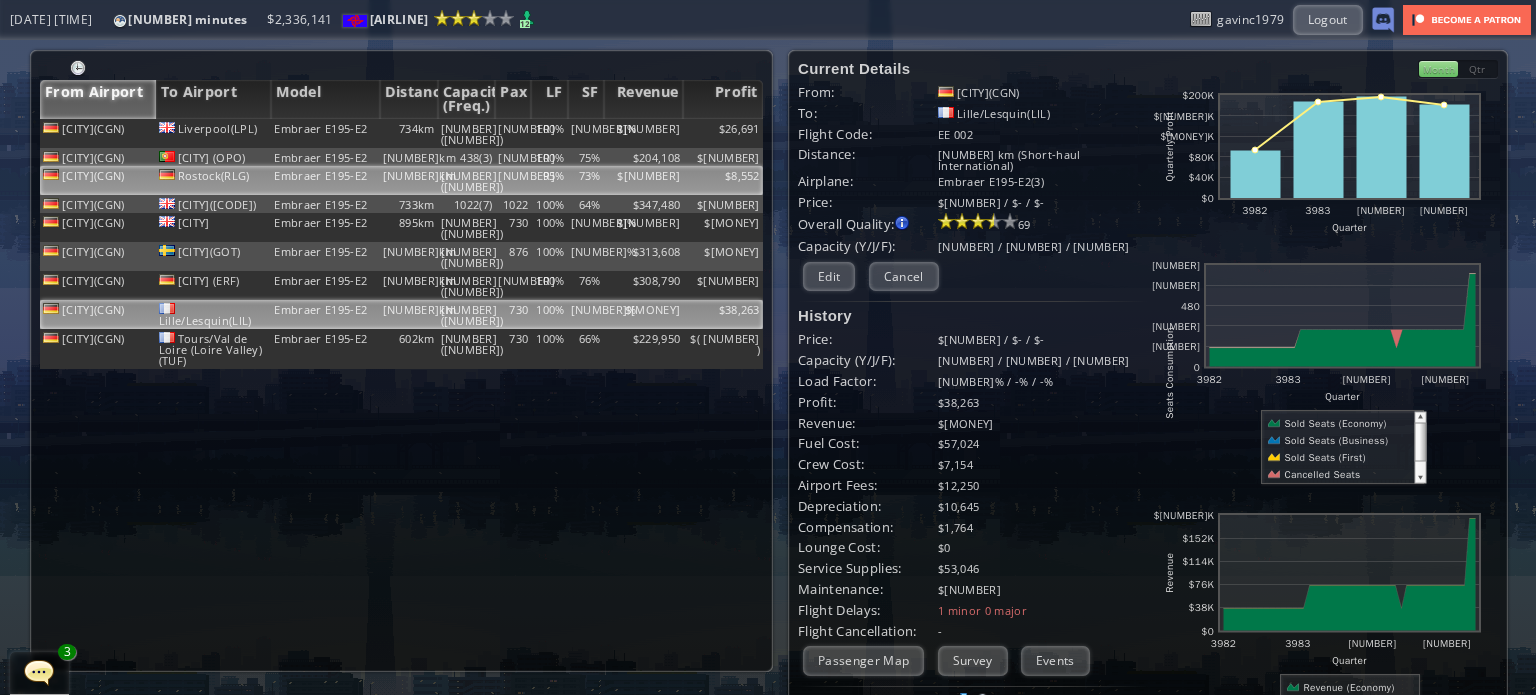 click on "$193,069" at bounding box center (644, 133) 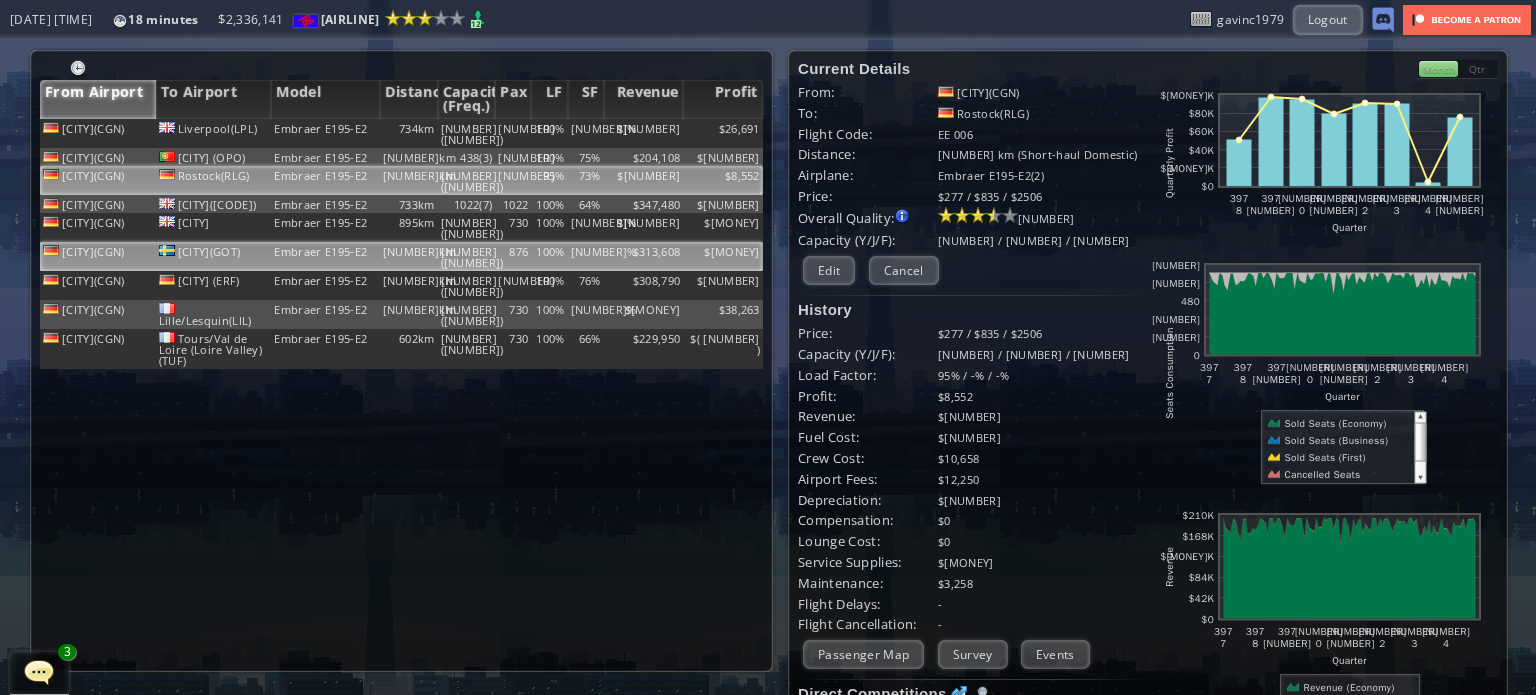 click on "$313,608" at bounding box center [644, 133] 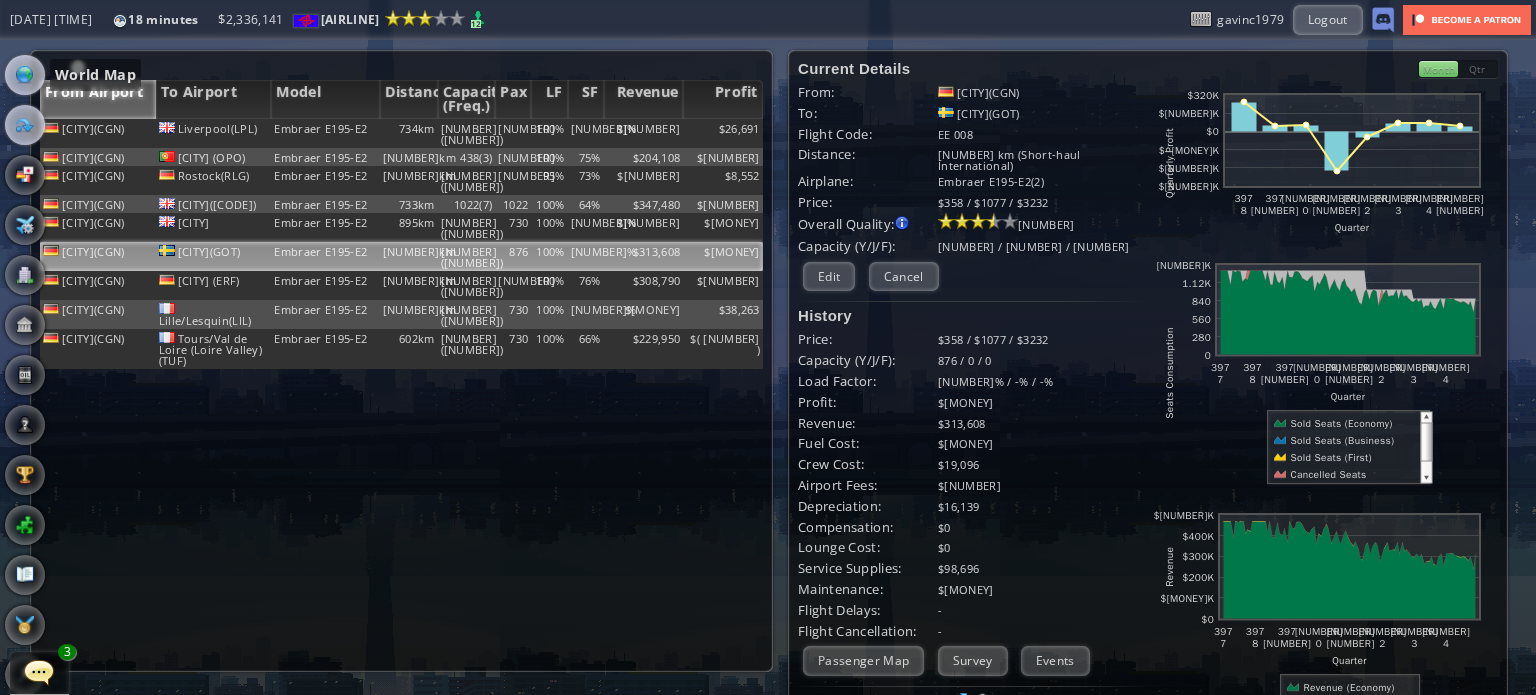 click at bounding box center (25, 75) 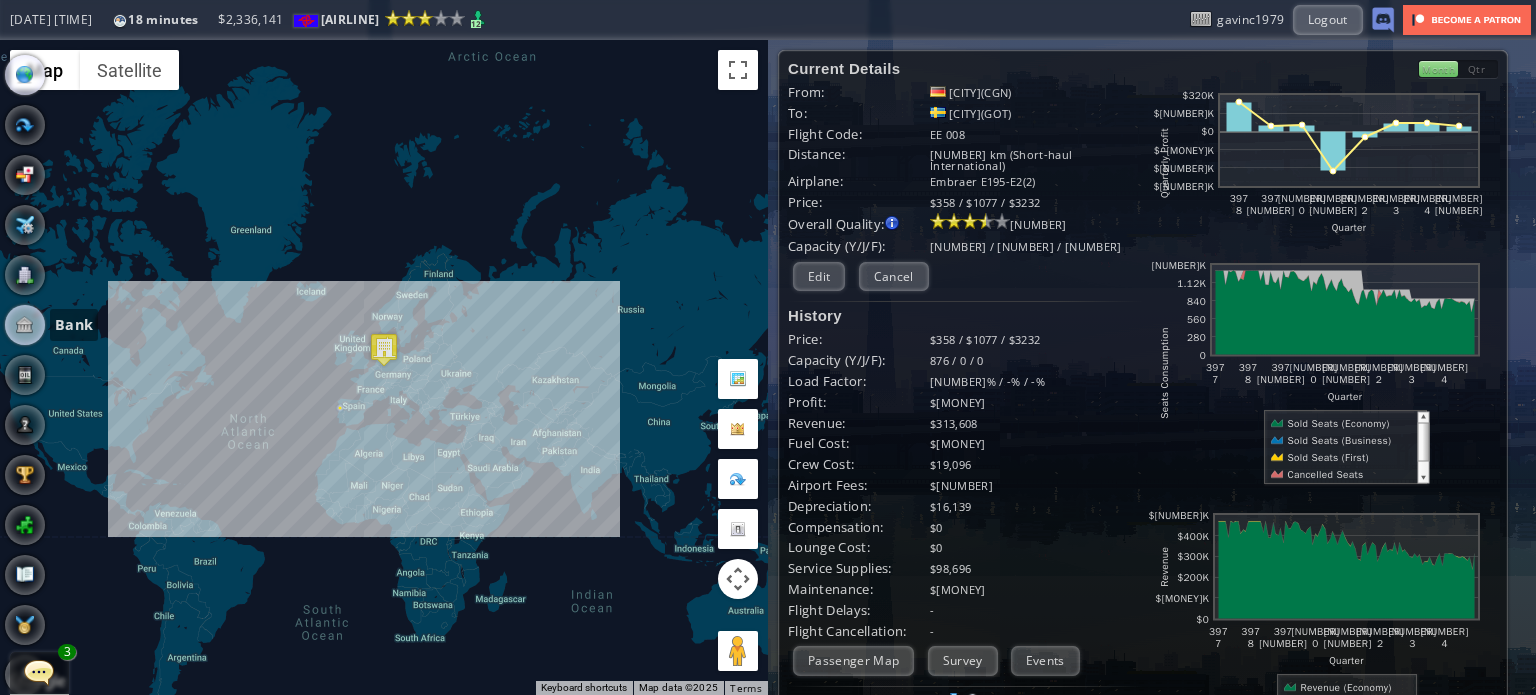 click at bounding box center (25, 325) 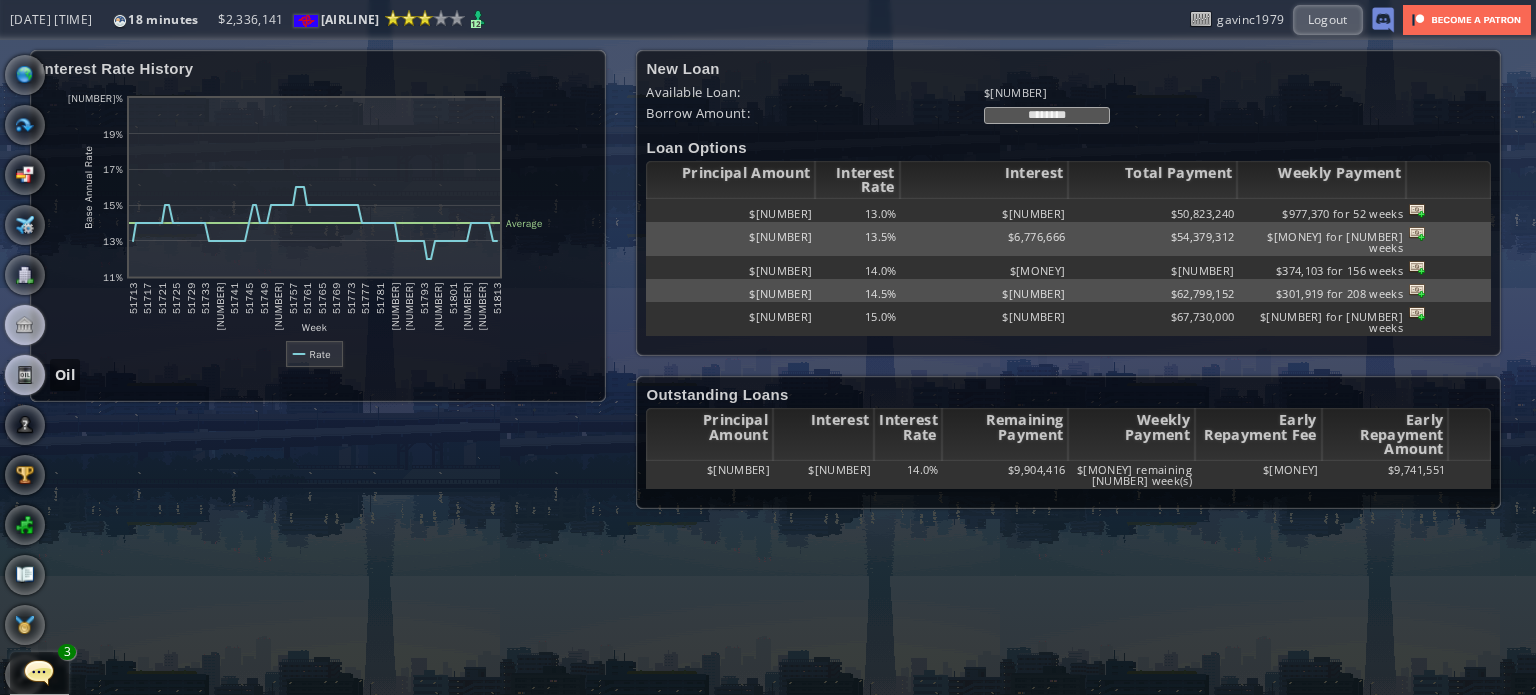 click at bounding box center [25, 375] 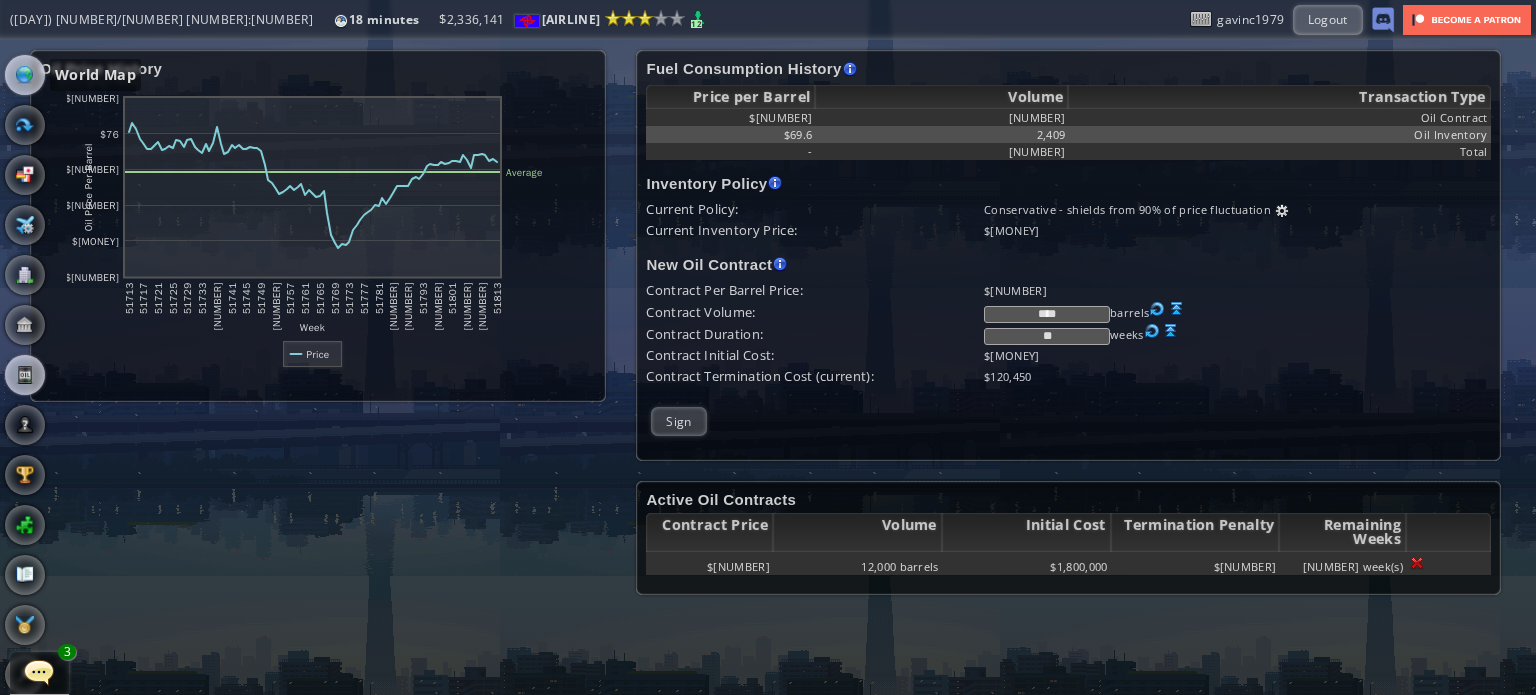 click at bounding box center [25, 75] 